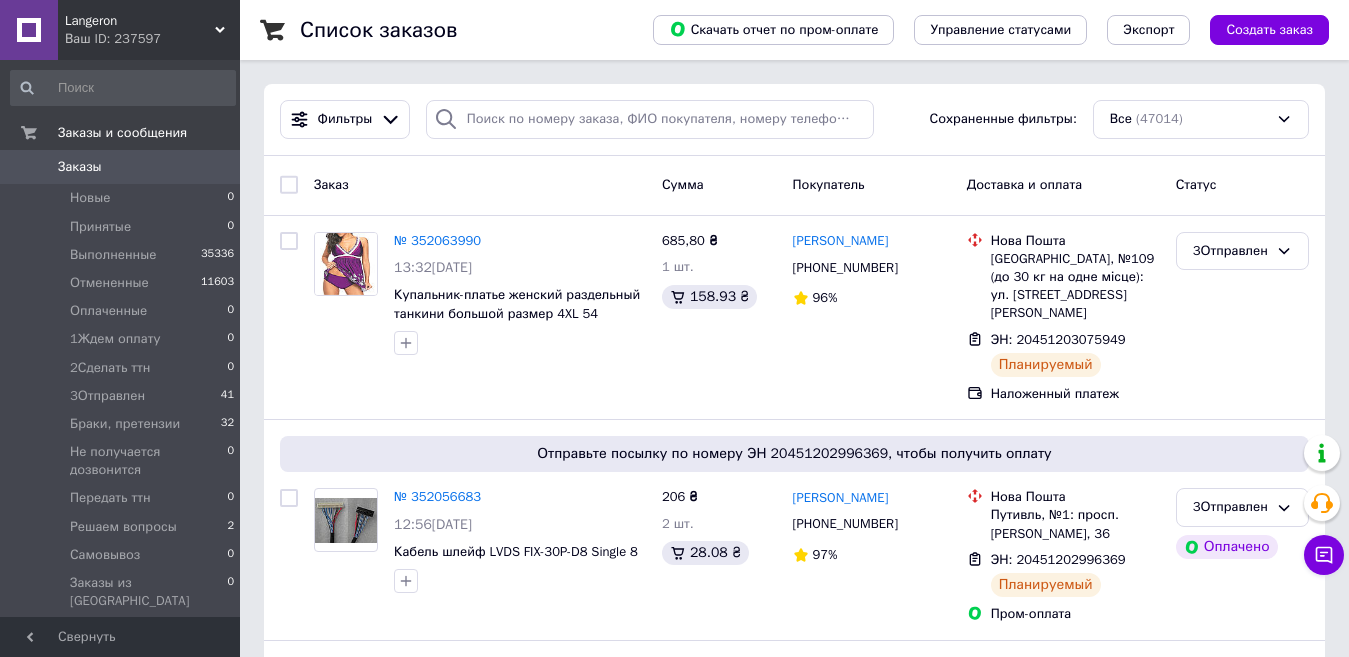 scroll, scrollTop: 0, scrollLeft: 0, axis: both 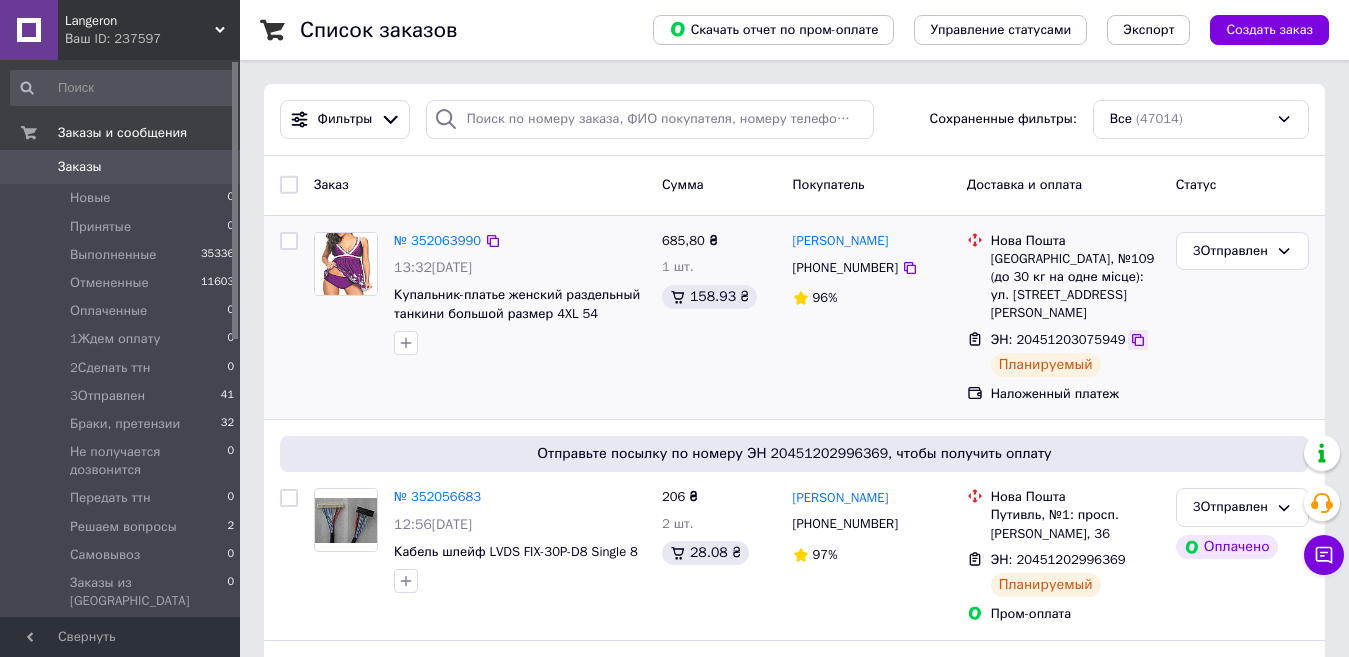 click 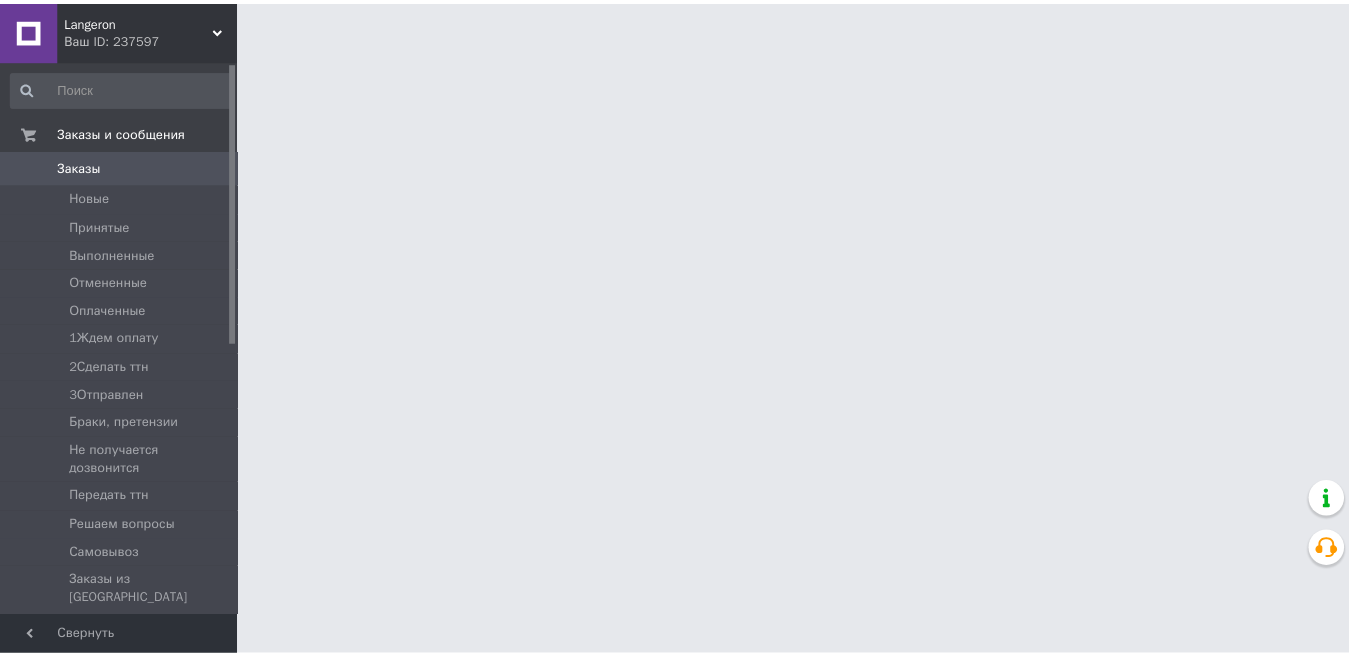 scroll, scrollTop: 0, scrollLeft: 0, axis: both 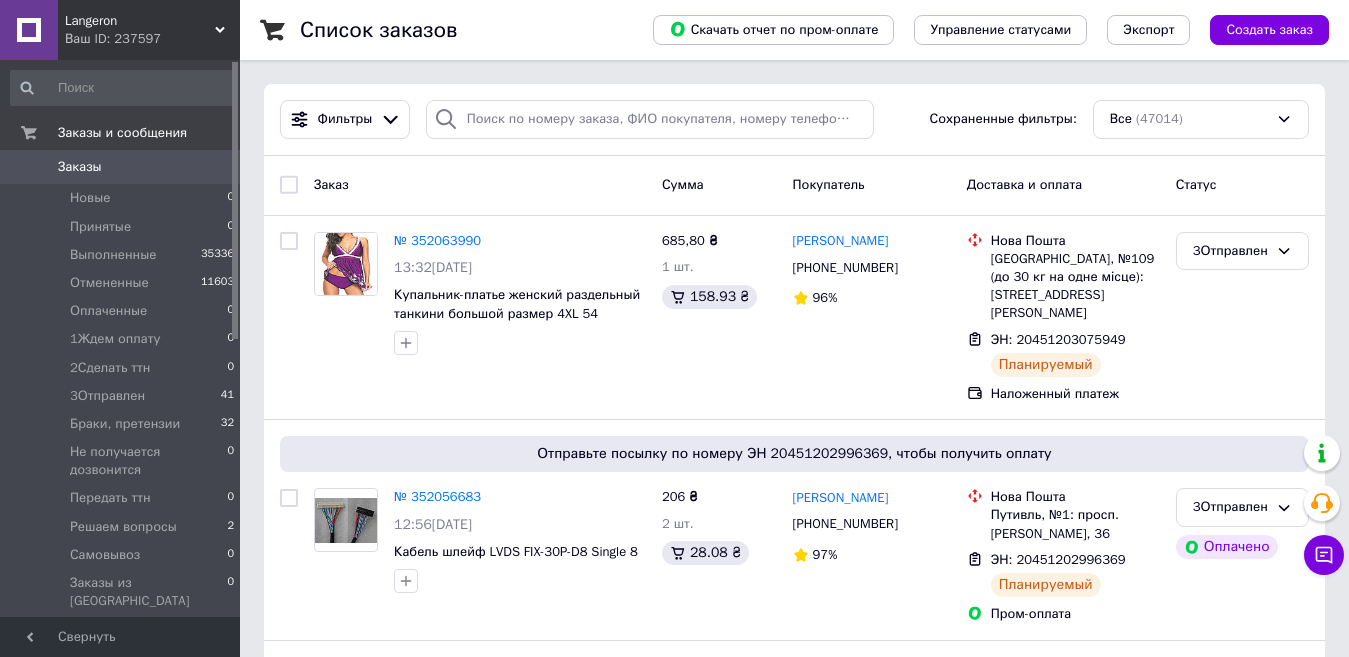 click 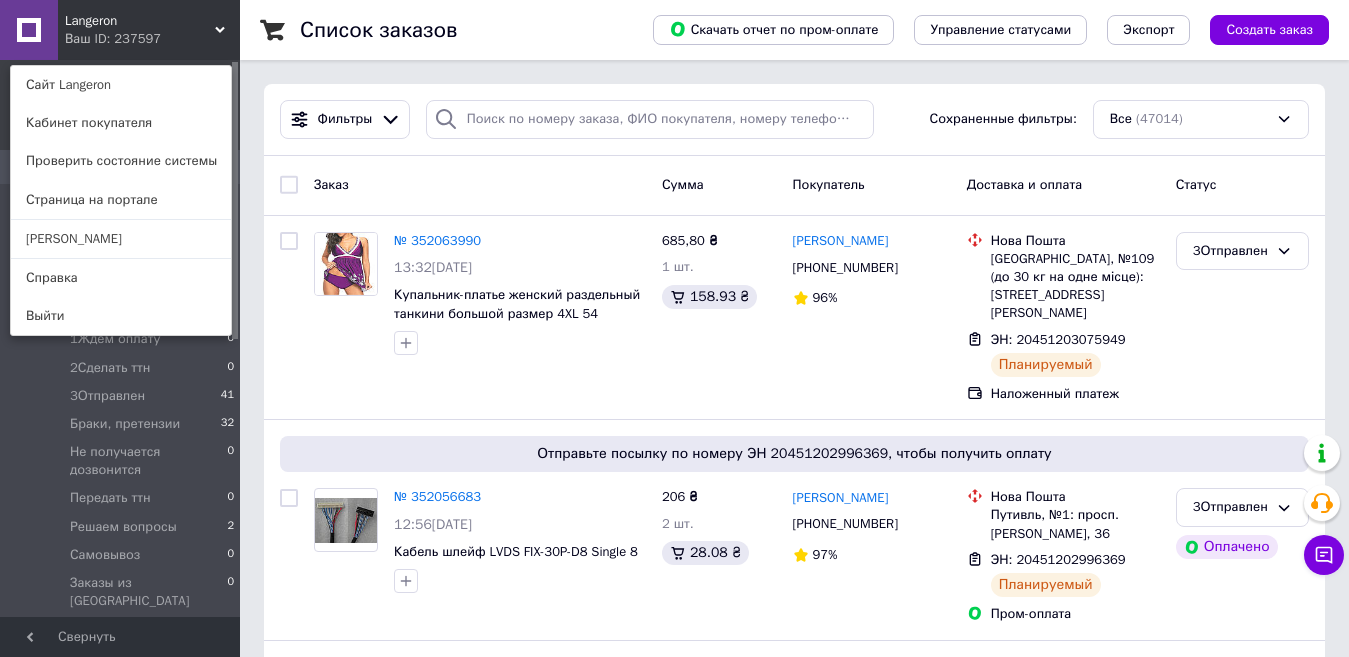 click at bounding box center [280, 30] 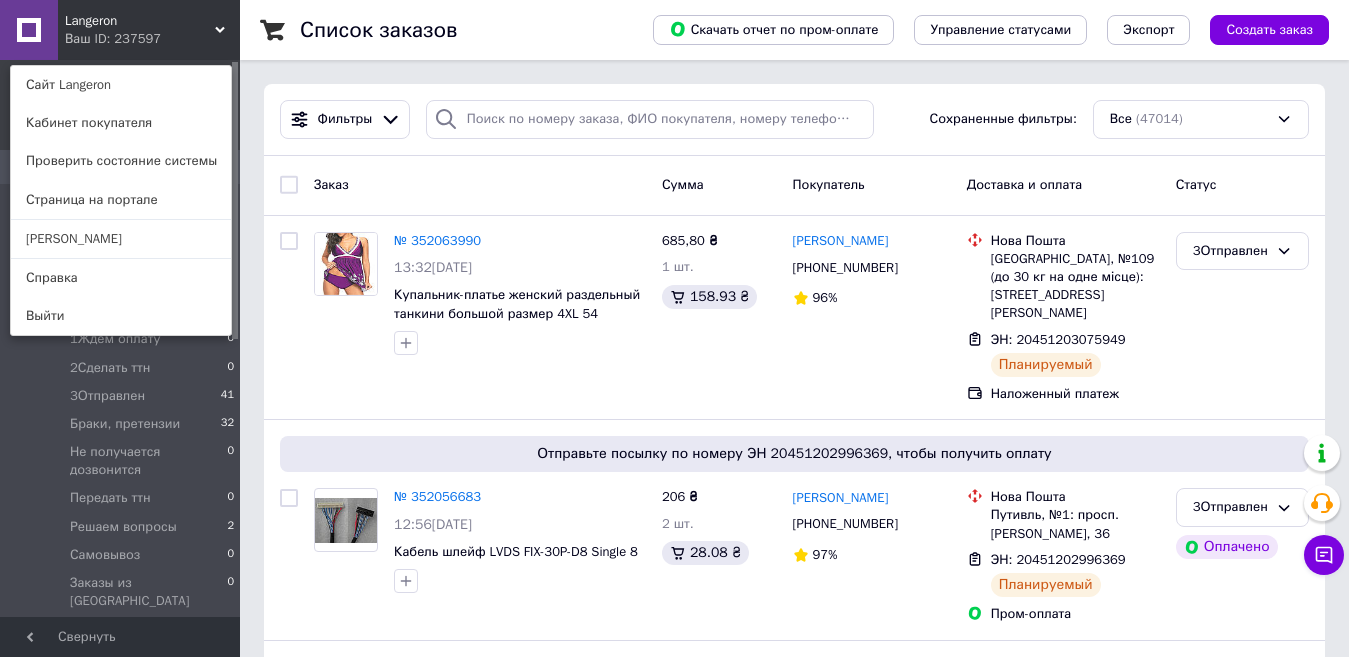 click 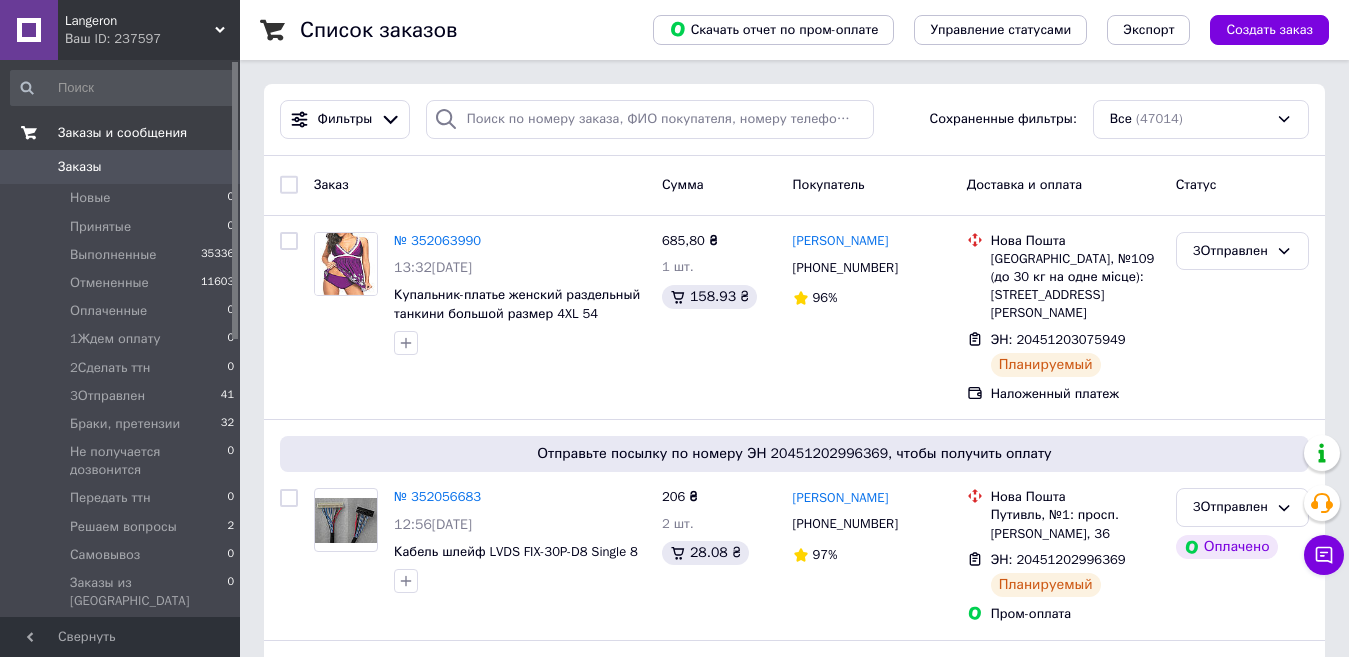 click on "Заказы и сообщения" at bounding box center (122, 133) 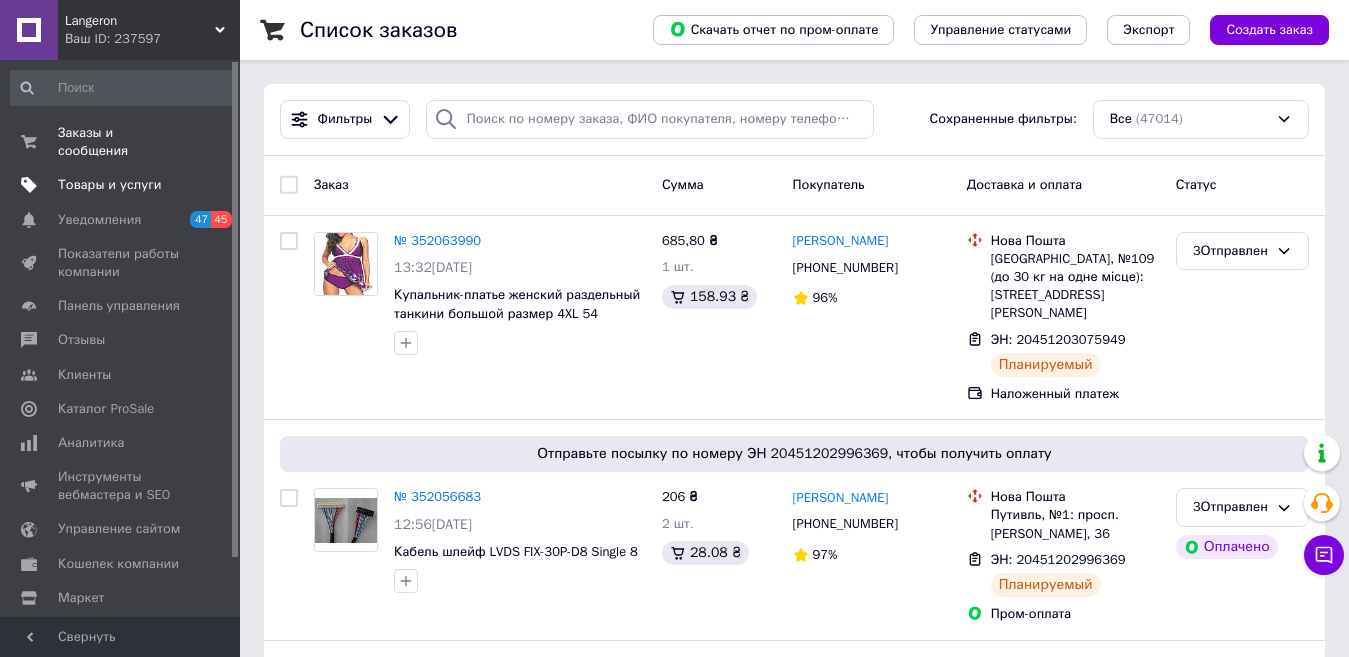 click on "Товары и услуги" at bounding box center [110, 185] 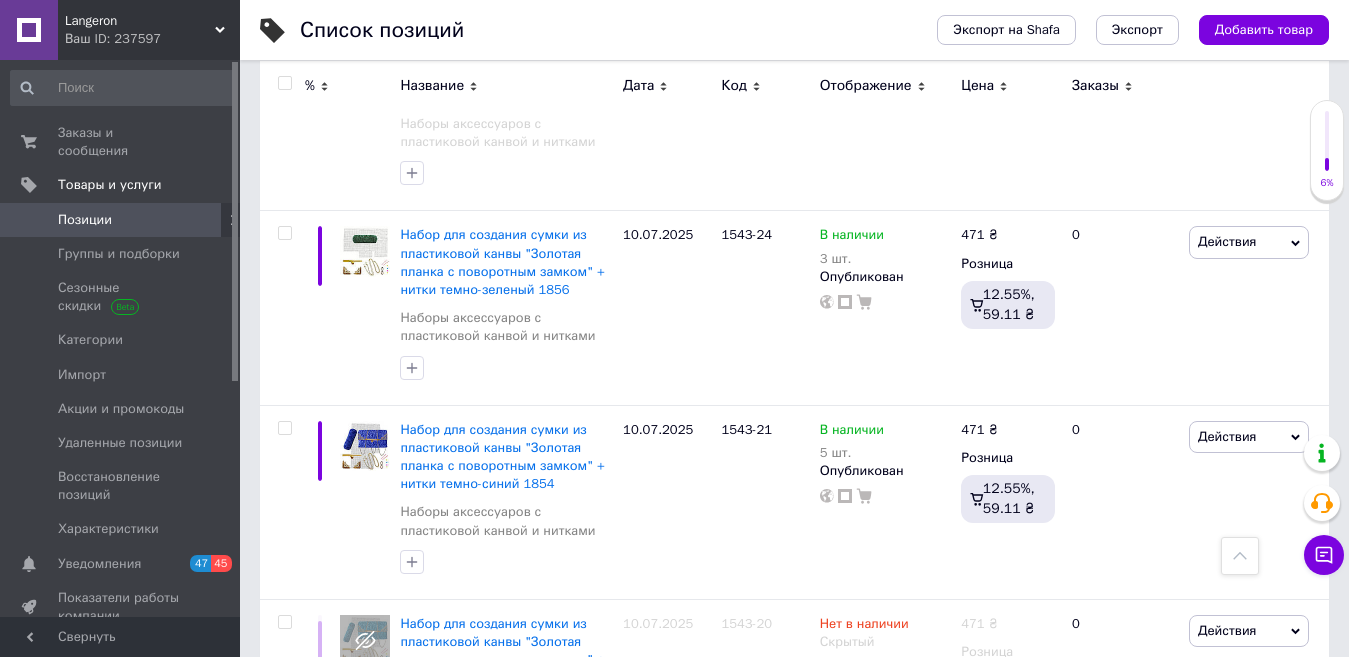 scroll, scrollTop: 715, scrollLeft: 0, axis: vertical 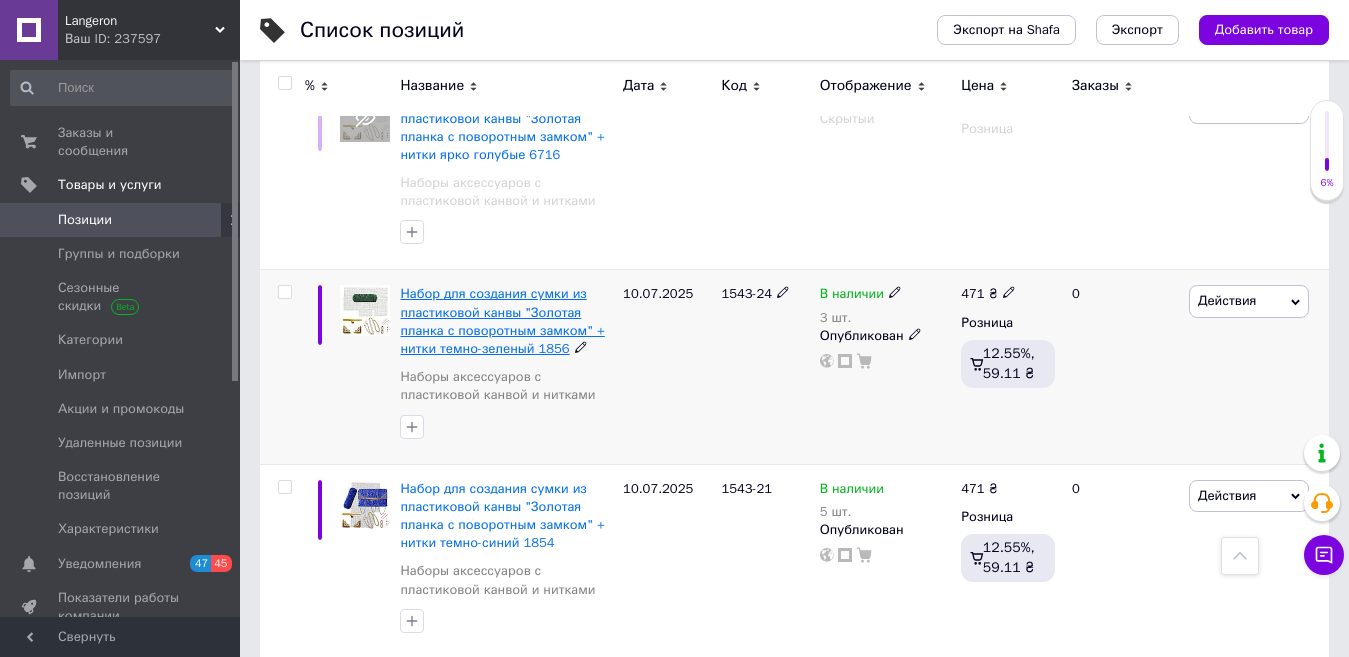 click on "Набор для создания сумки из пластиковой канвы "Золотая планка с поворотным замком" + нитки темно-зеленый 1856" at bounding box center [502, 321] 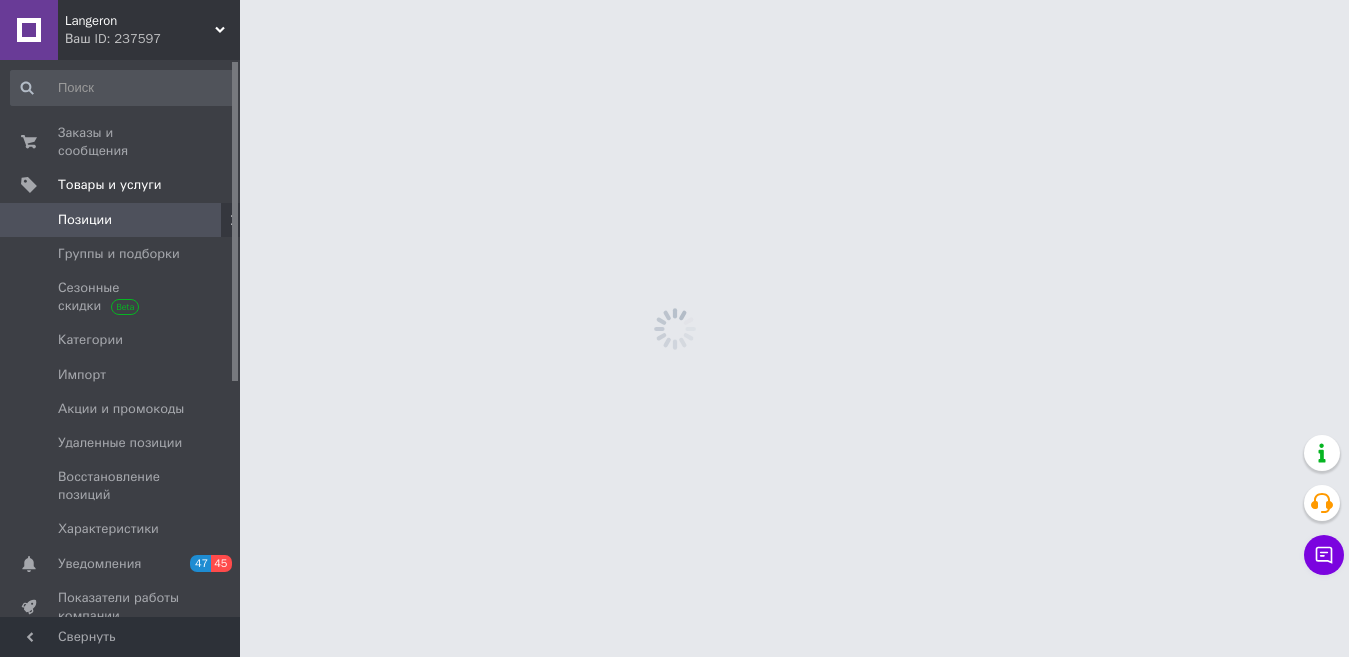 scroll, scrollTop: 0, scrollLeft: 0, axis: both 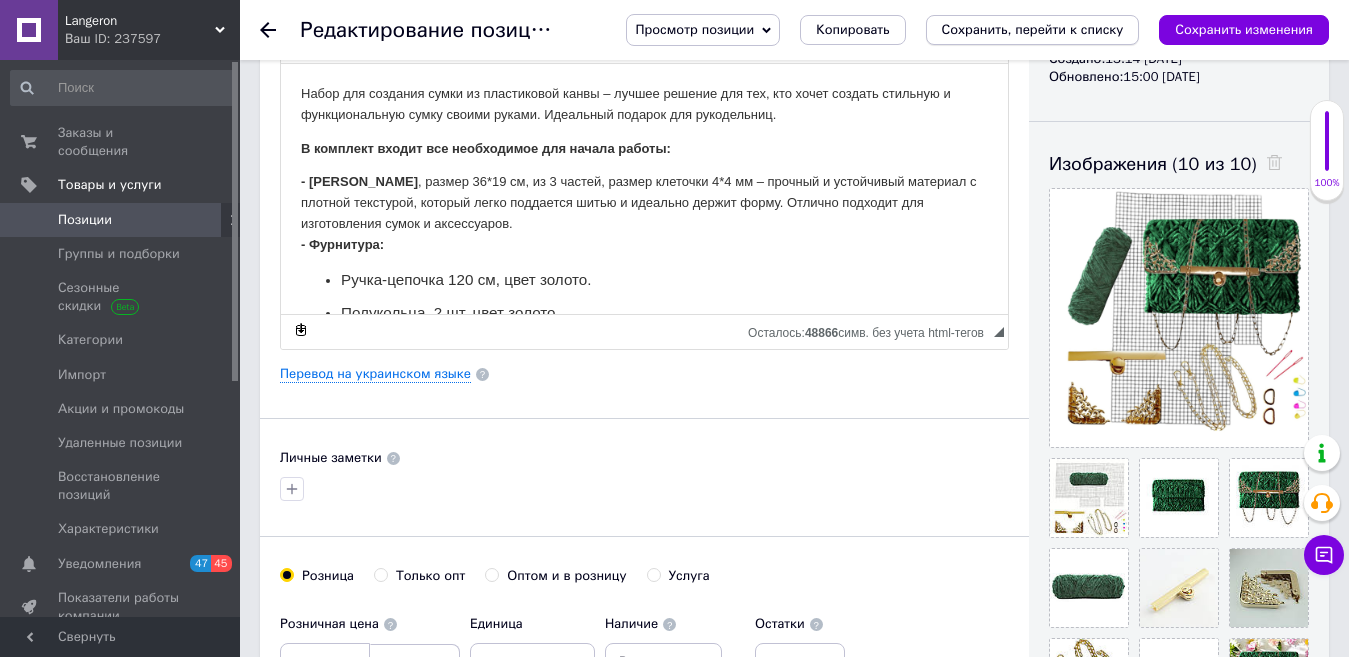 click on "Сохранить, перейти к списку" at bounding box center (1033, 29) 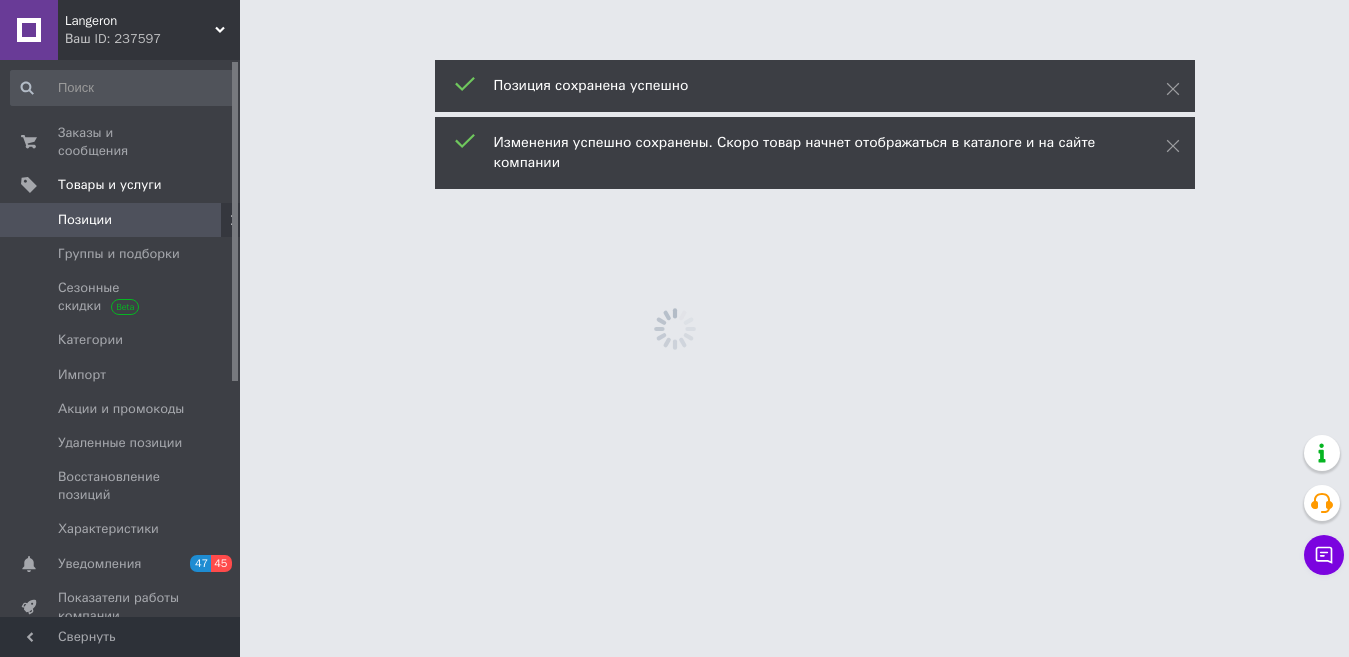 scroll, scrollTop: 0, scrollLeft: 0, axis: both 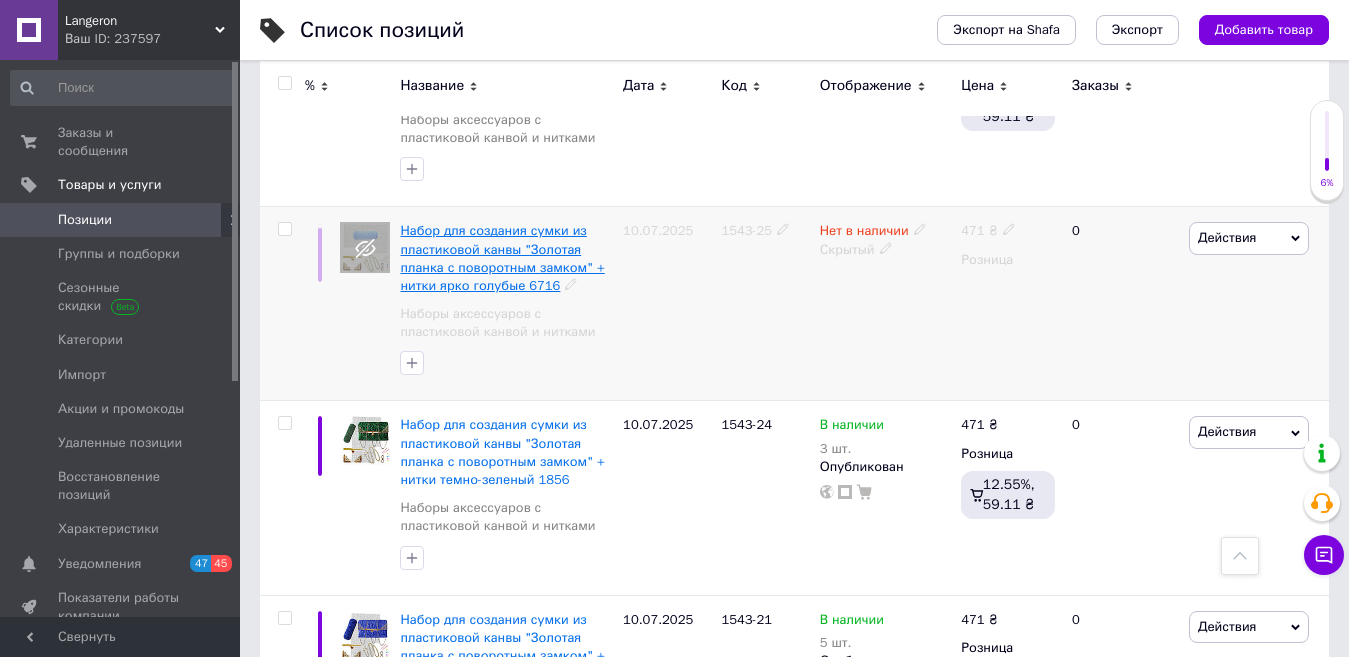 click on "Набор для создания сумки из пластиковой канвы "Золотая планка с поворотным замком" + нитки ярко голубые 6716" at bounding box center (502, 258) 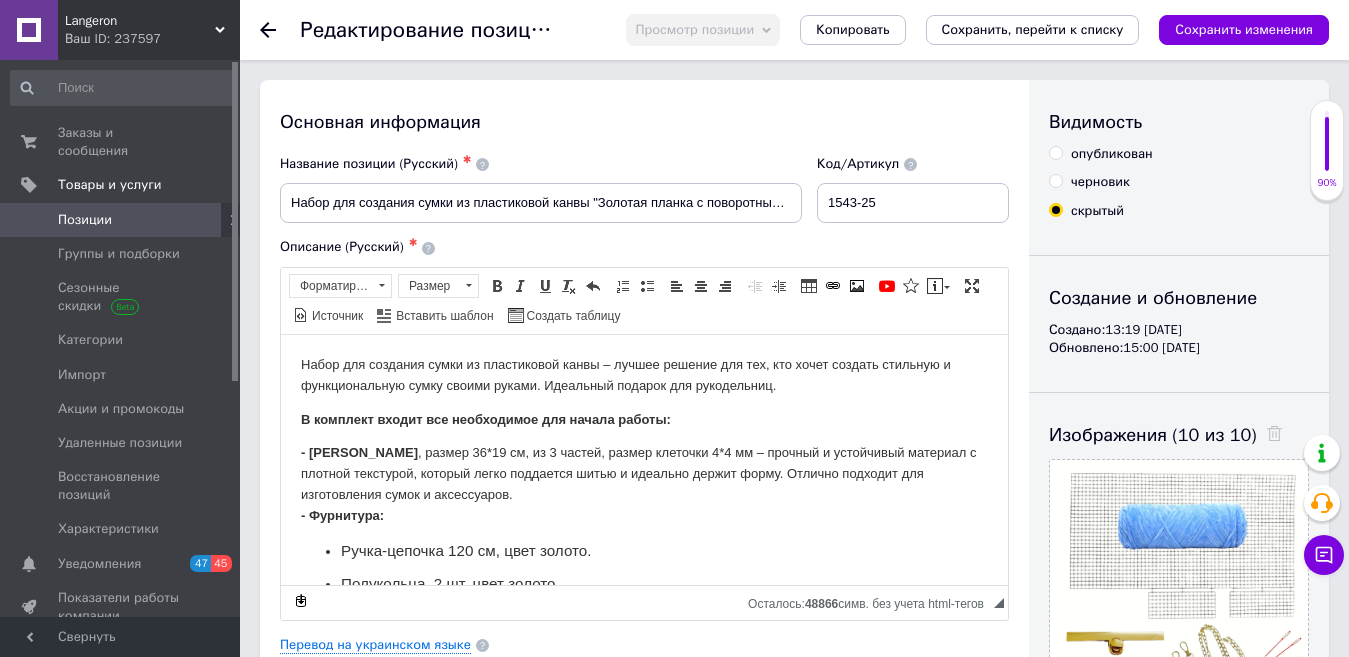 scroll, scrollTop: 0, scrollLeft: 0, axis: both 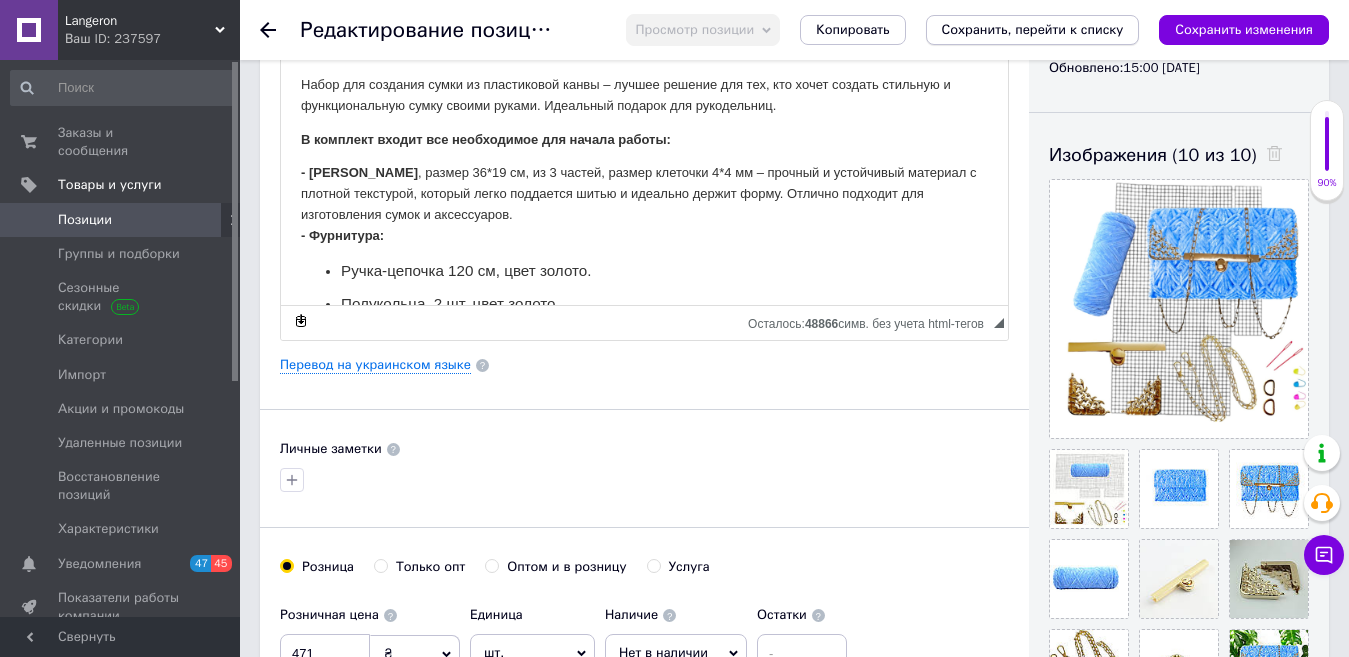 click on "Сохранить, перейти к списку" at bounding box center [1033, 29] 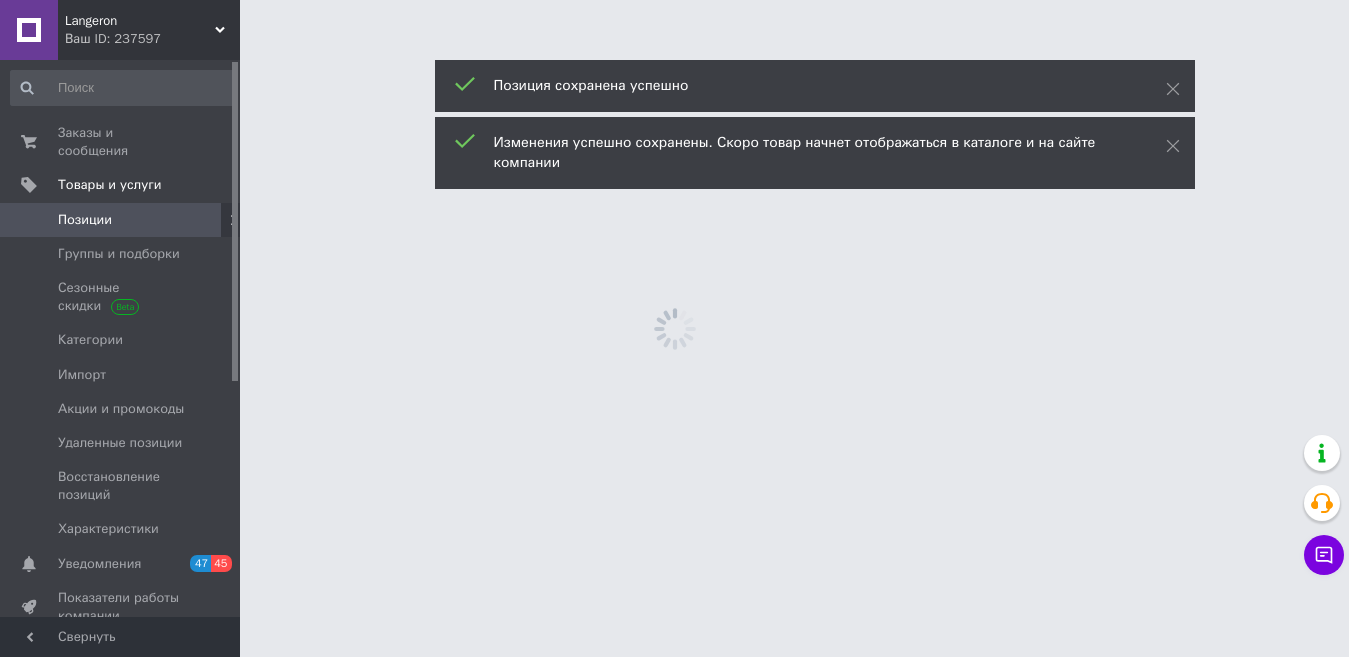 scroll, scrollTop: 0, scrollLeft: 0, axis: both 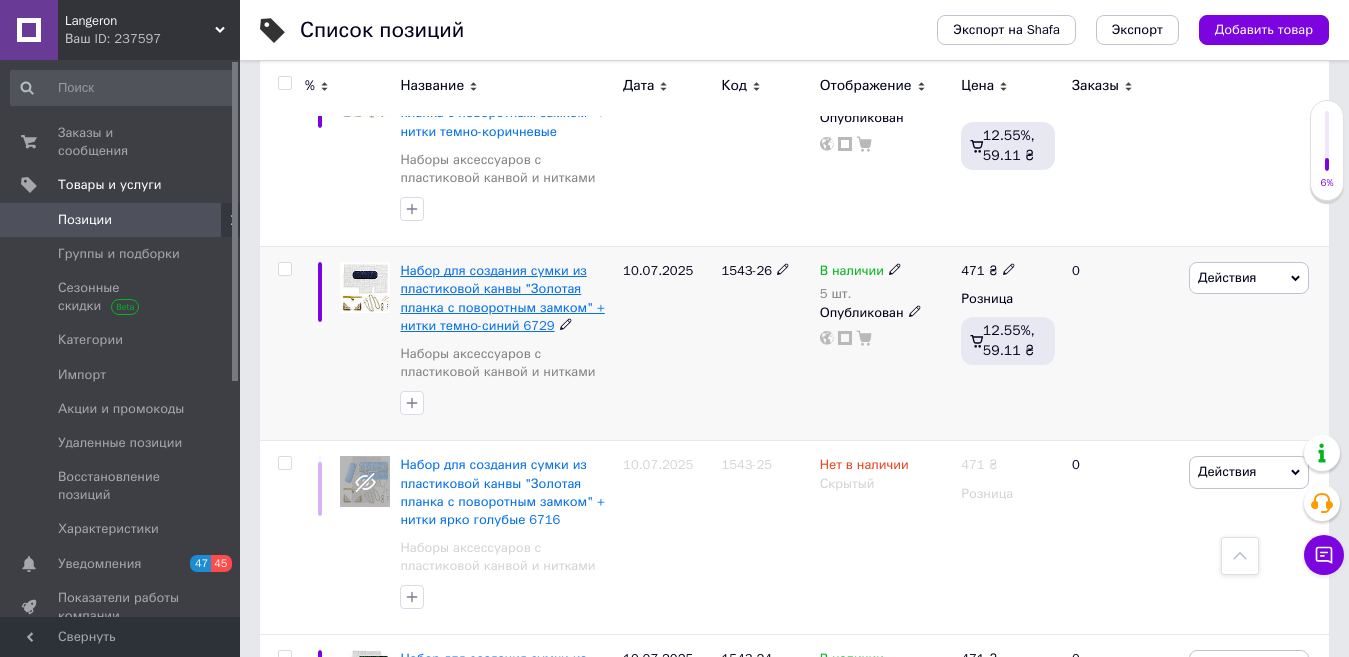 click on "Набор для создания сумки из пластиковой канвы "Золотая планка с поворотным замком" + нитки темно-синий 6729" at bounding box center (502, 298) 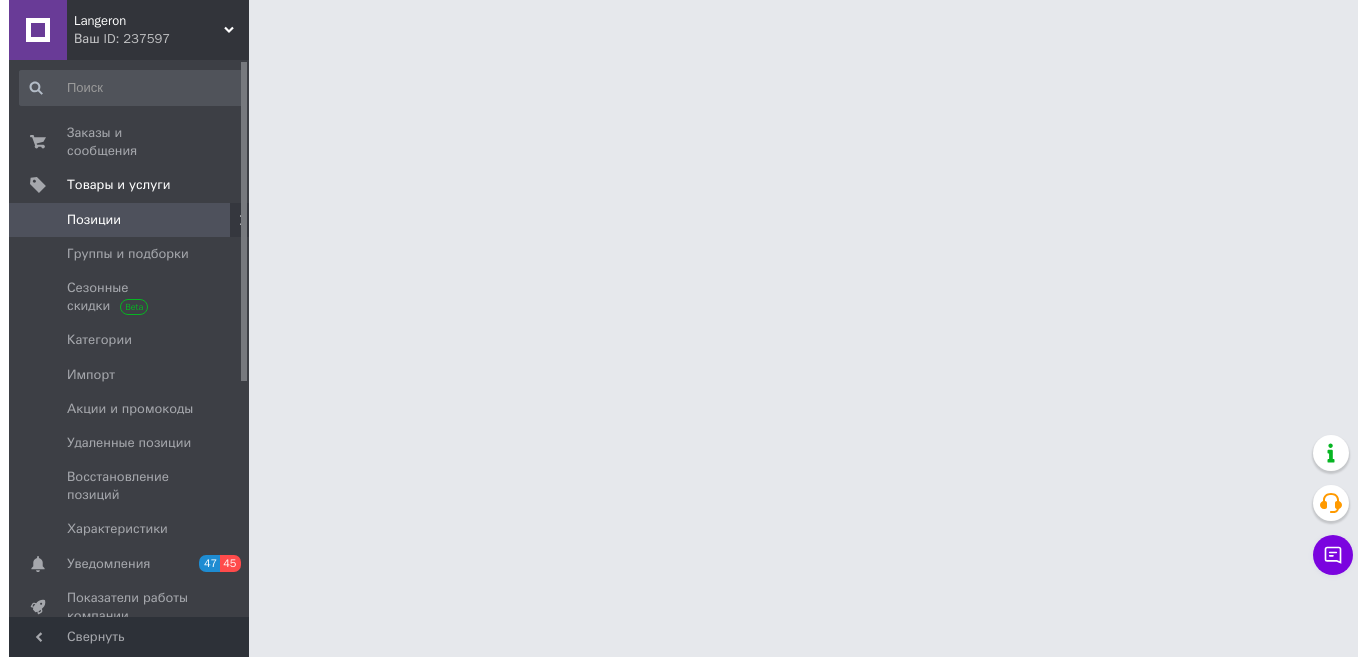 scroll, scrollTop: 0, scrollLeft: 0, axis: both 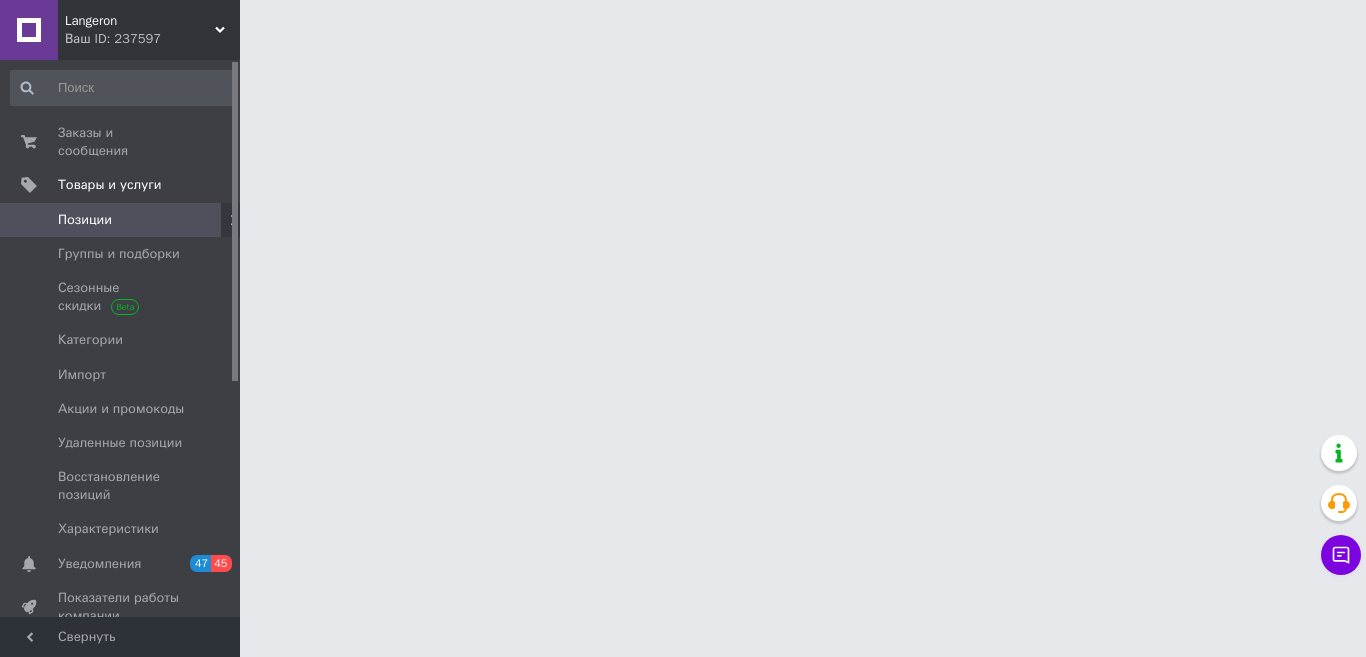 click on "Langeron Ваш ID: 237597 Сайт Langeron Кабинет покупателя Проверить состояние системы Страница на портале Landis Справка Выйти Заказы и сообщения 0 0 Товары и услуги Позиции Группы и подборки Сезонные скидки Категории Импорт Акции и промокоды Удаленные позиции Восстановление позиций Характеристики Уведомления 47 45 Показатели работы компании Панель управления Отзывы Клиенты Каталог ProSale Аналитика Инструменты вебмастера и SEO Управление сайтом Кошелек компании Маркет Настройки Тарифы и счета Prom топ Свернуть" at bounding box center [683, 55] 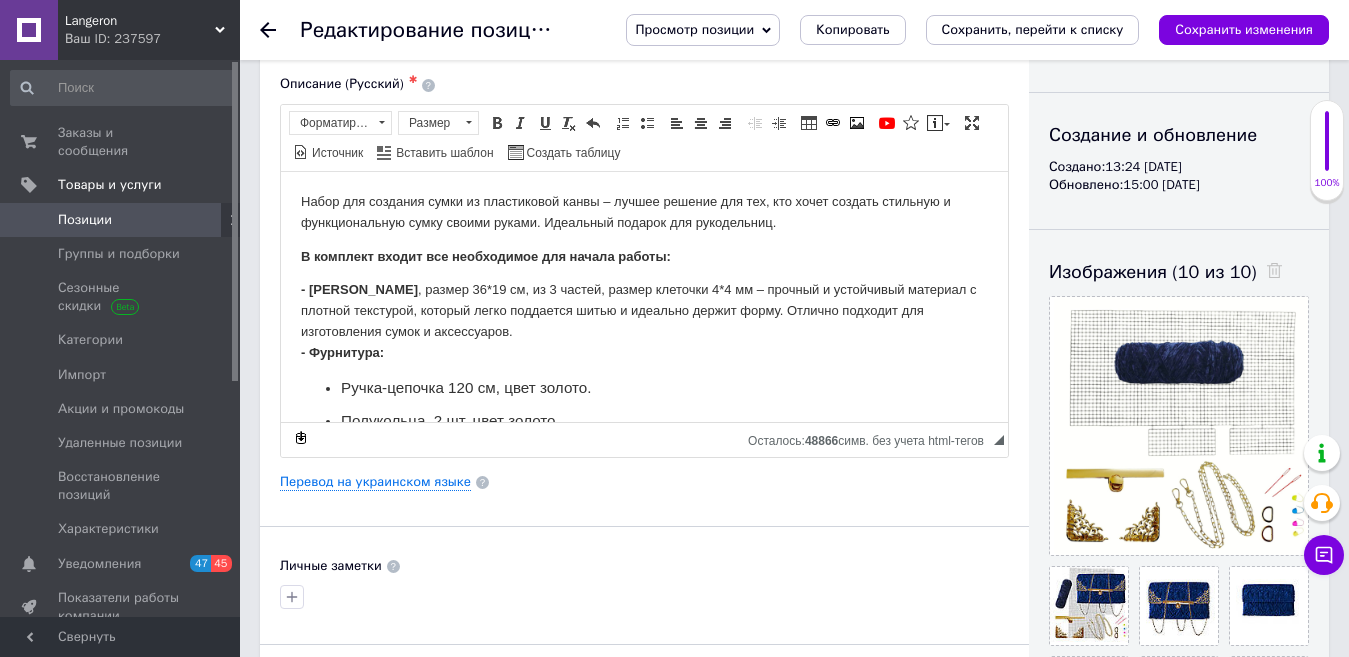 scroll, scrollTop: 192, scrollLeft: 0, axis: vertical 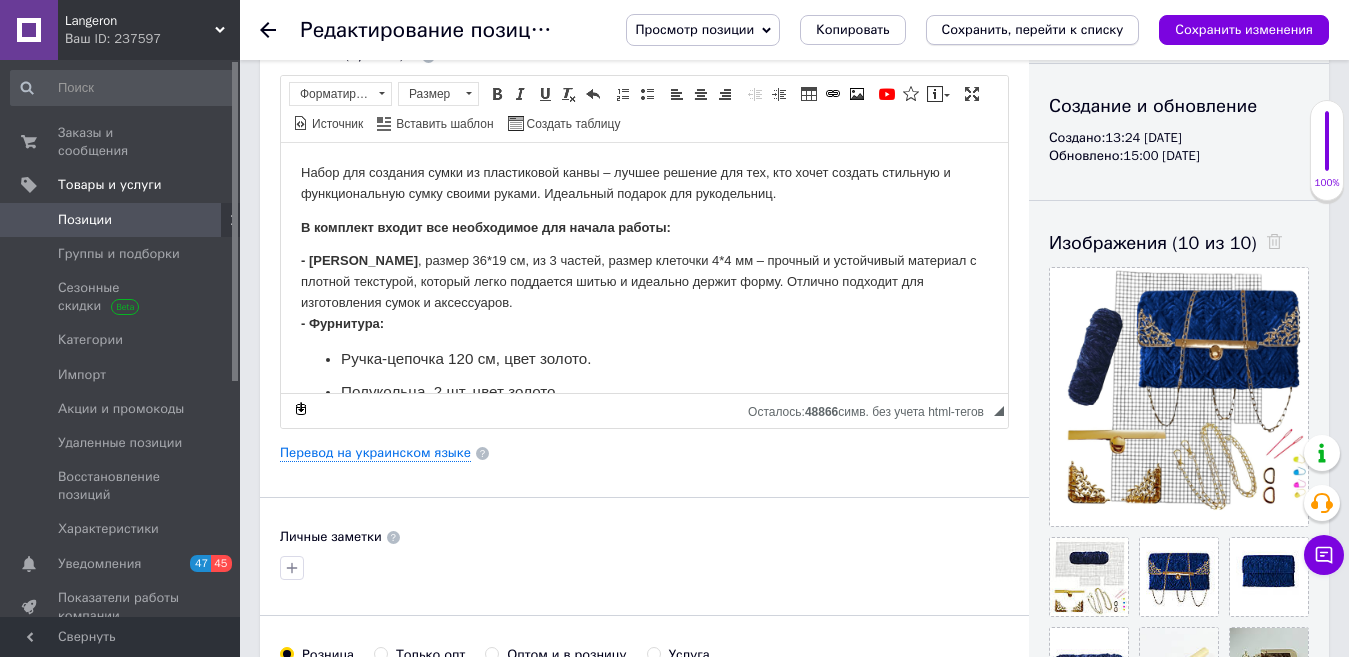 click on "Сохранить, перейти к списку" at bounding box center (1033, 29) 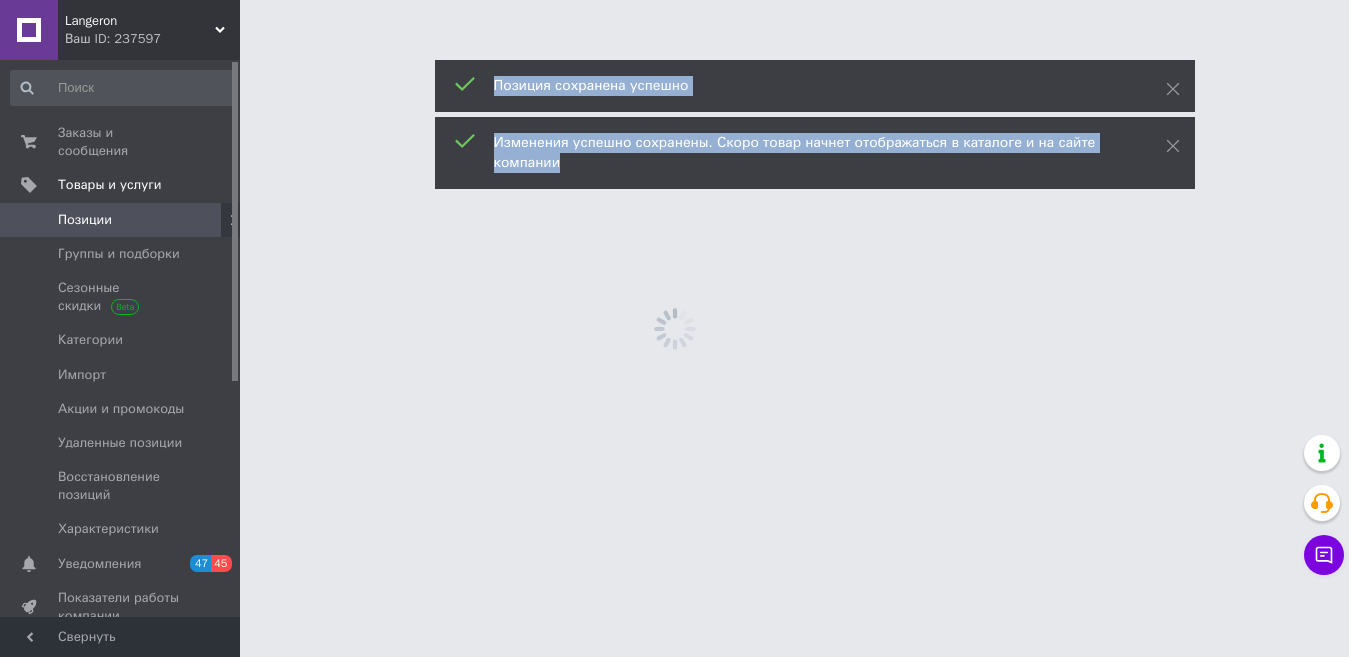 scroll, scrollTop: 0, scrollLeft: 0, axis: both 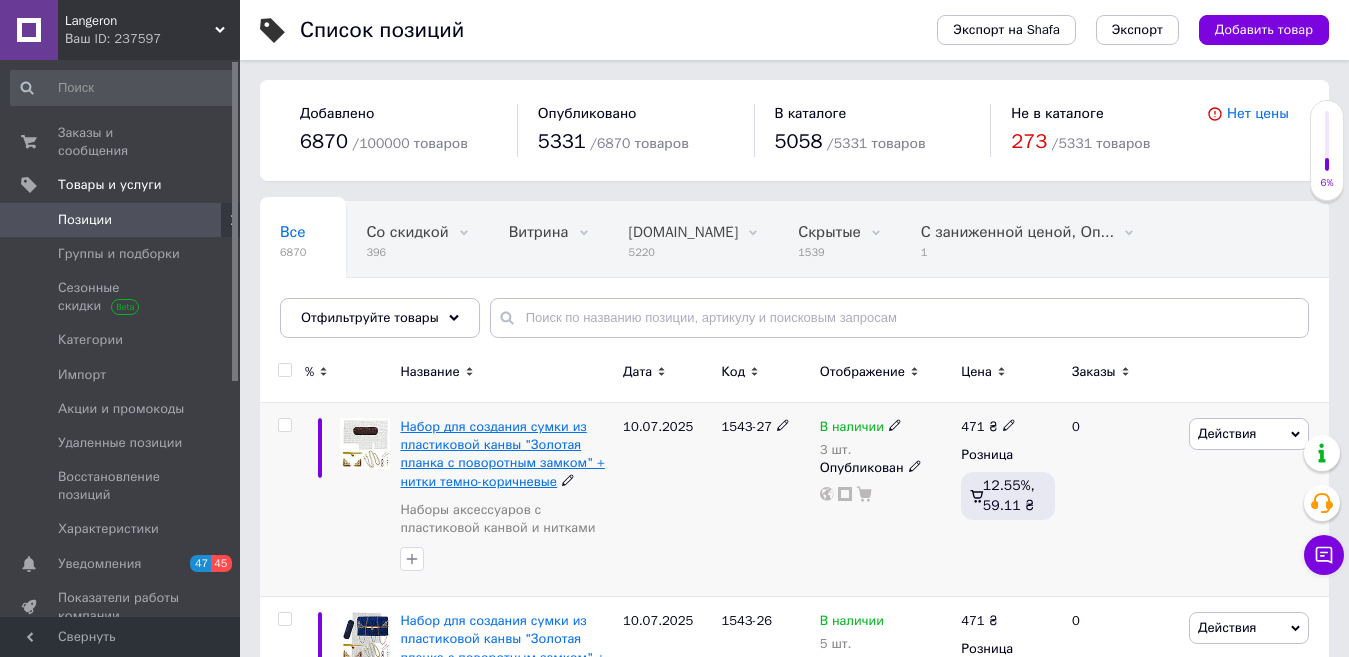 click on "Набор для создания сумки из пластиковой канвы "Золотая планка с поворотным замком" + нитки темно-коричневые" at bounding box center (502, 454) 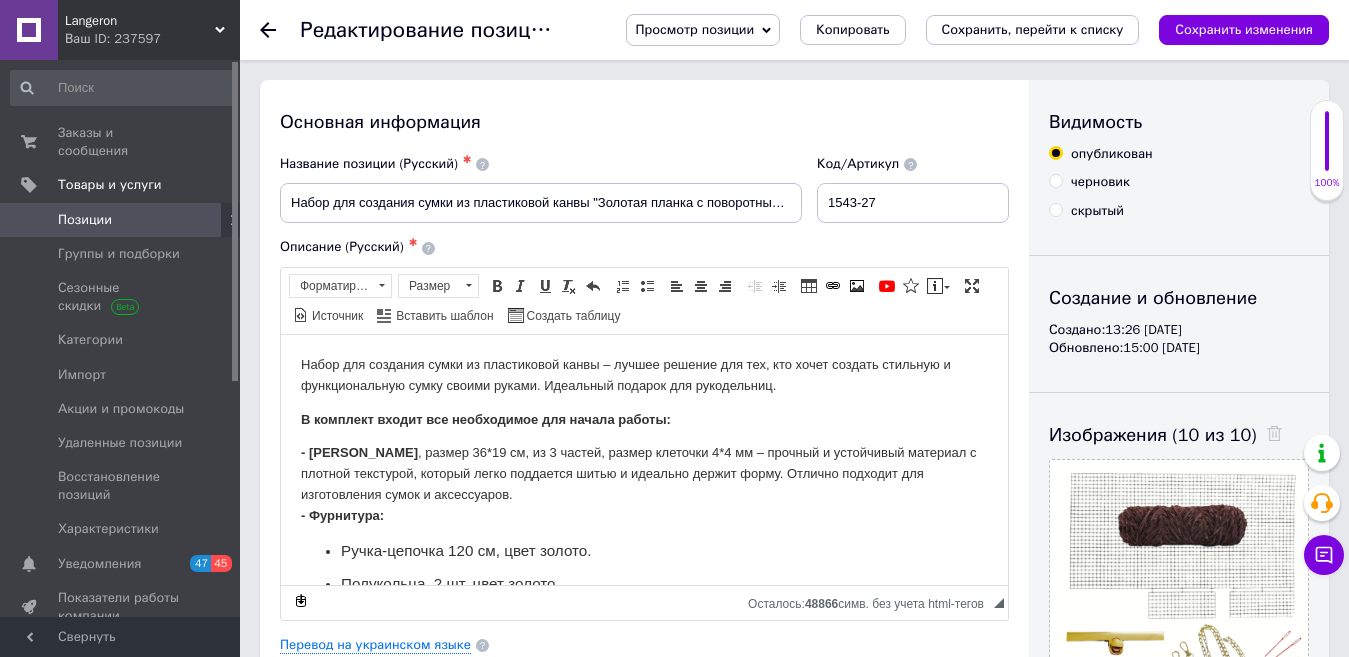 scroll, scrollTop: 130, scrollLeft: 0, axis: vertical 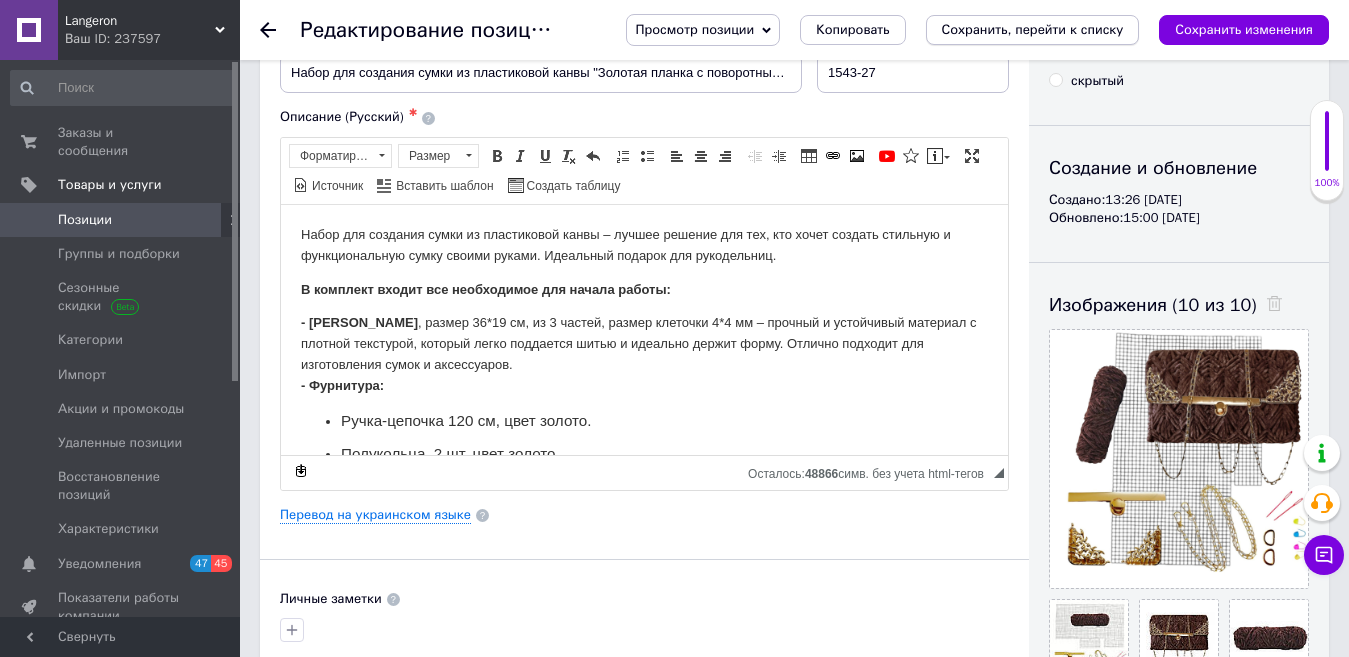 click on "Сохранить, перейти к списку" at bounding box center (1033, 29) 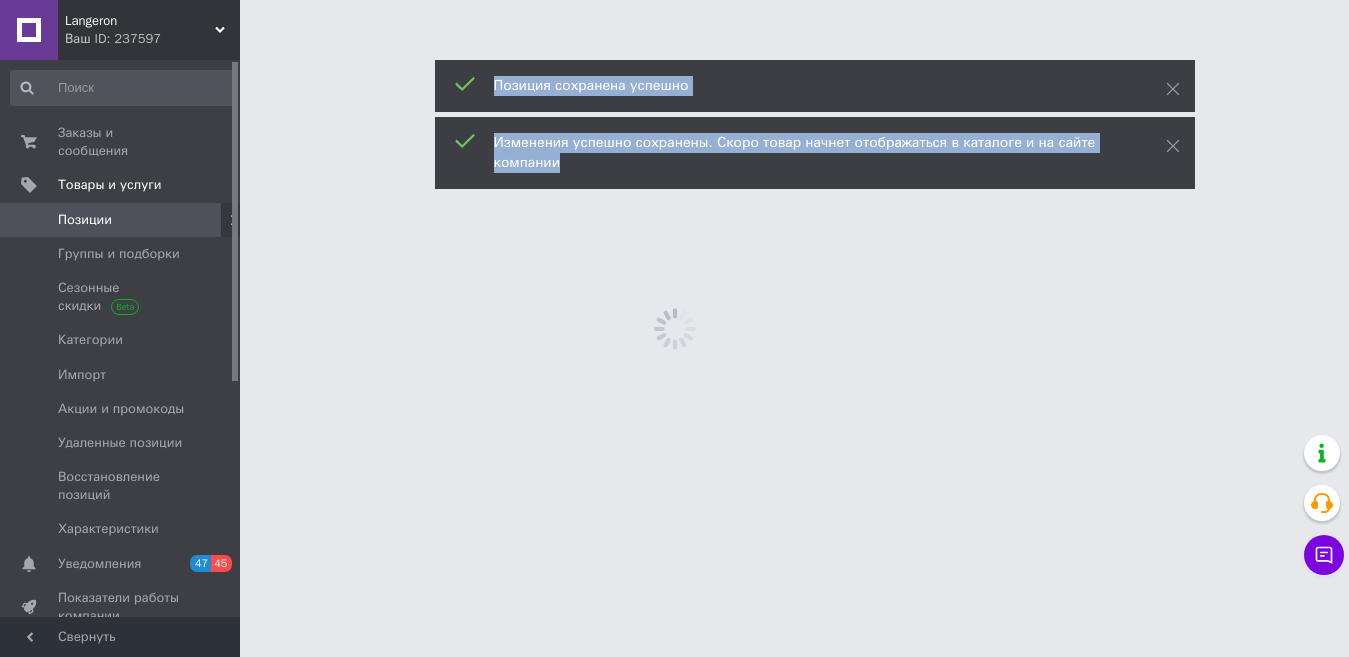 scroll, scrollTop: 0, scrollLeft: 0, axis: both 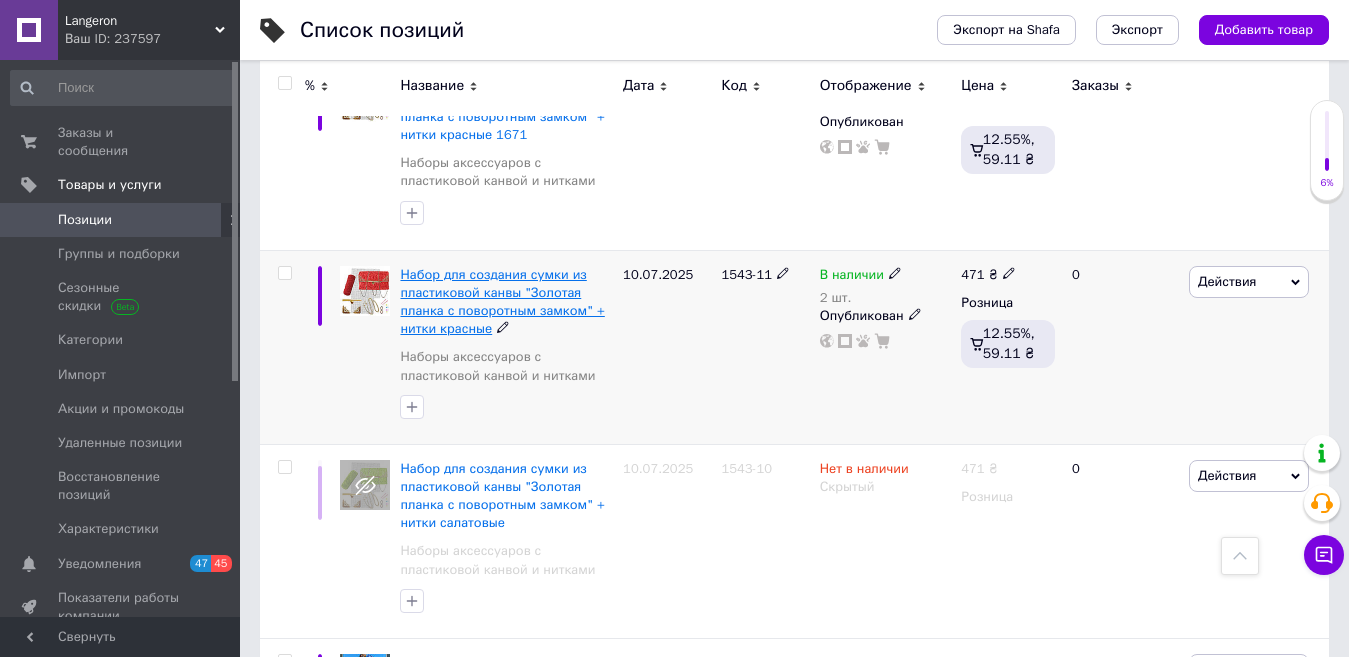 click on "Набор для создания сумки из пластиковой канвы "Золотая планка с поворотным замком" + нитки красные" at bounding box center [502, 302] 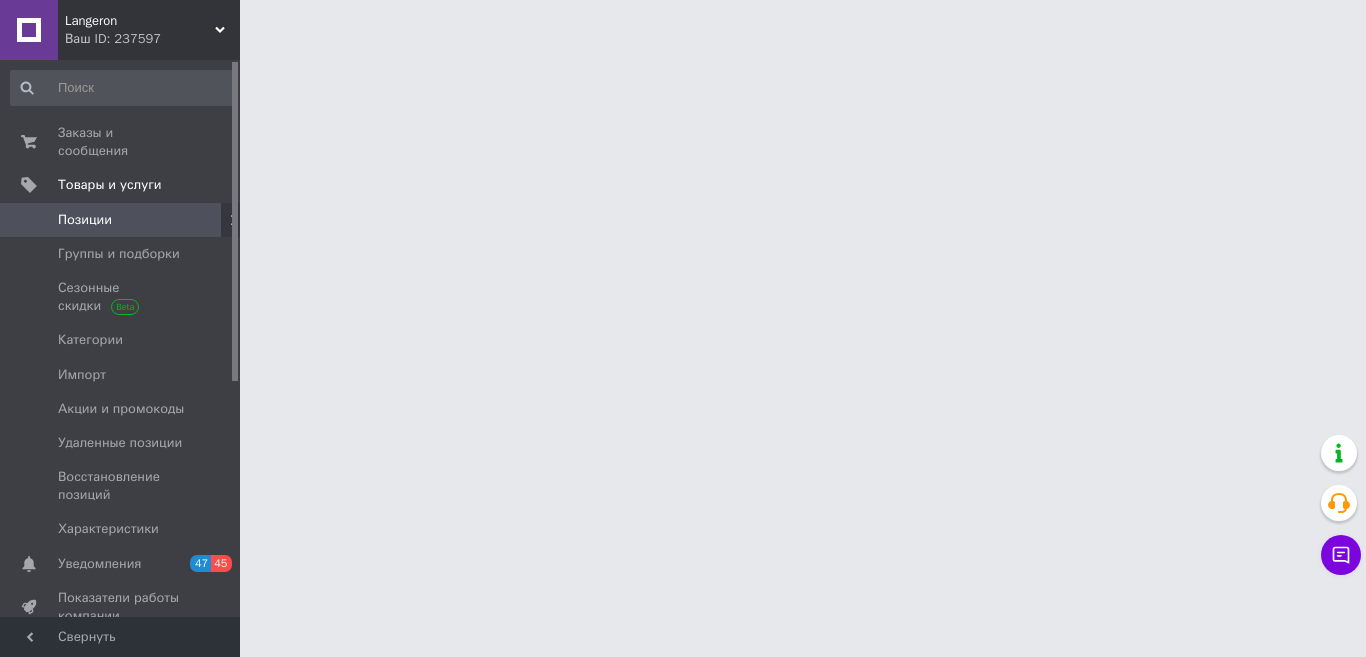click on "Langeron Ваш ID: 237597 Сайт Langeron Кабинет покупателя Проверить состояние системы Страница на портале Landis Справка Выйти Заказы и сообщения 0 0 Товары и услуги Позиции Группы и подборки Сезонные скидки Категории Импорт Акции и промокоды Удаленные позиции Восстановление позиций Характеристики Уведомления 47 45 Показатели работы компании Панель управления Отзывы Клиенты Каталог ProSale Аналитика Инструменты вебмастера и SEO Управление сайтом Кошелек компании Маркет Настройки Тарифы и счета Prom топ Свернуть" at bounding box center [683, 55] 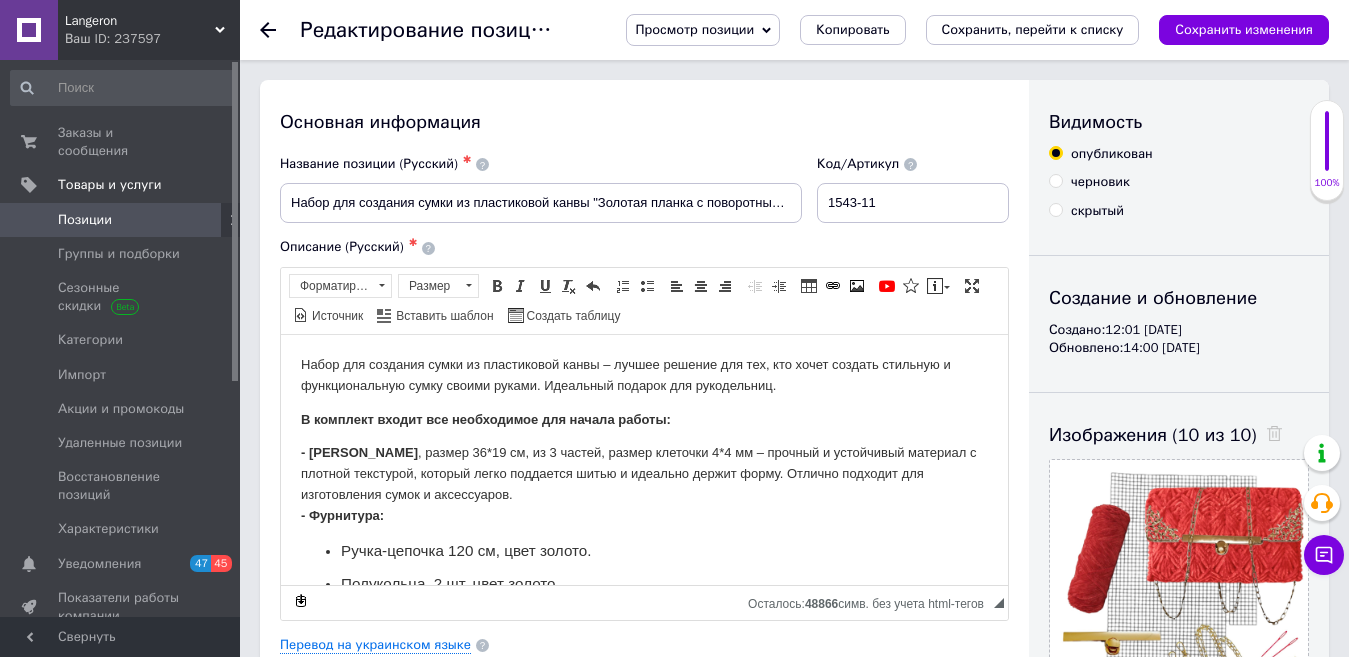 scroll, scrollTop: 0, scrollLeft: 0, axis: both 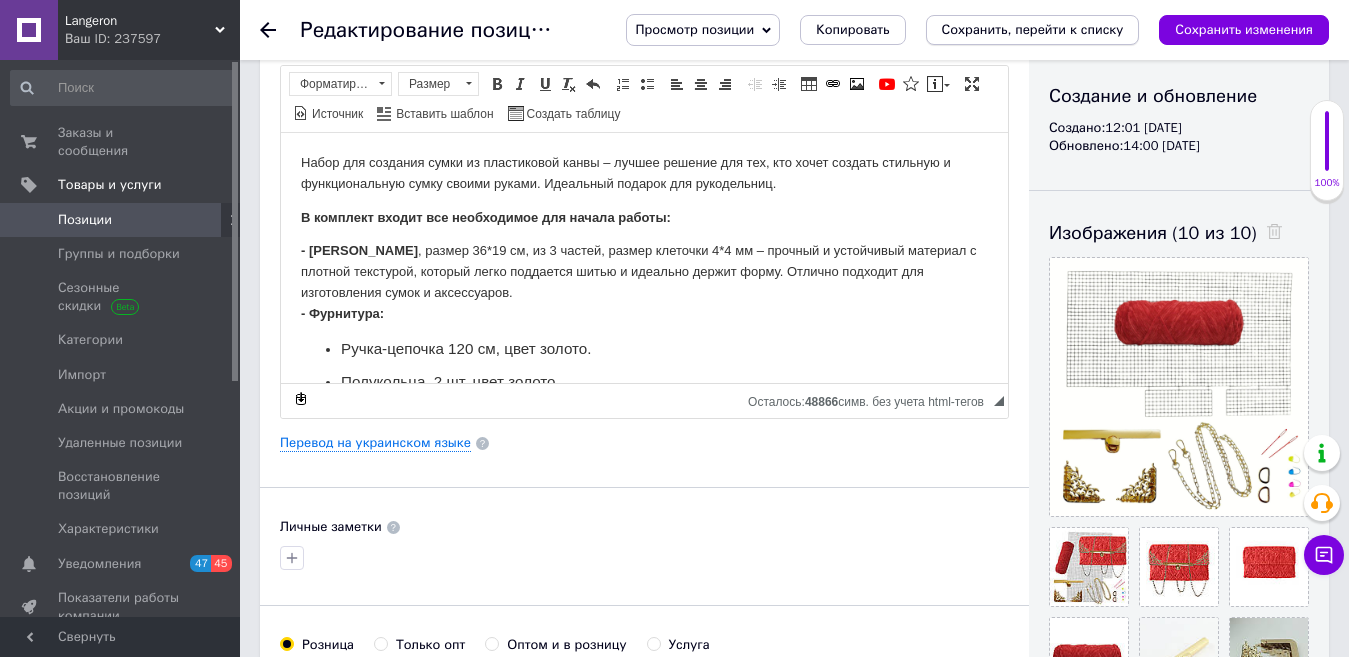 click on "Сохранить, перейти к списку" at bounding box center (1033, 29) 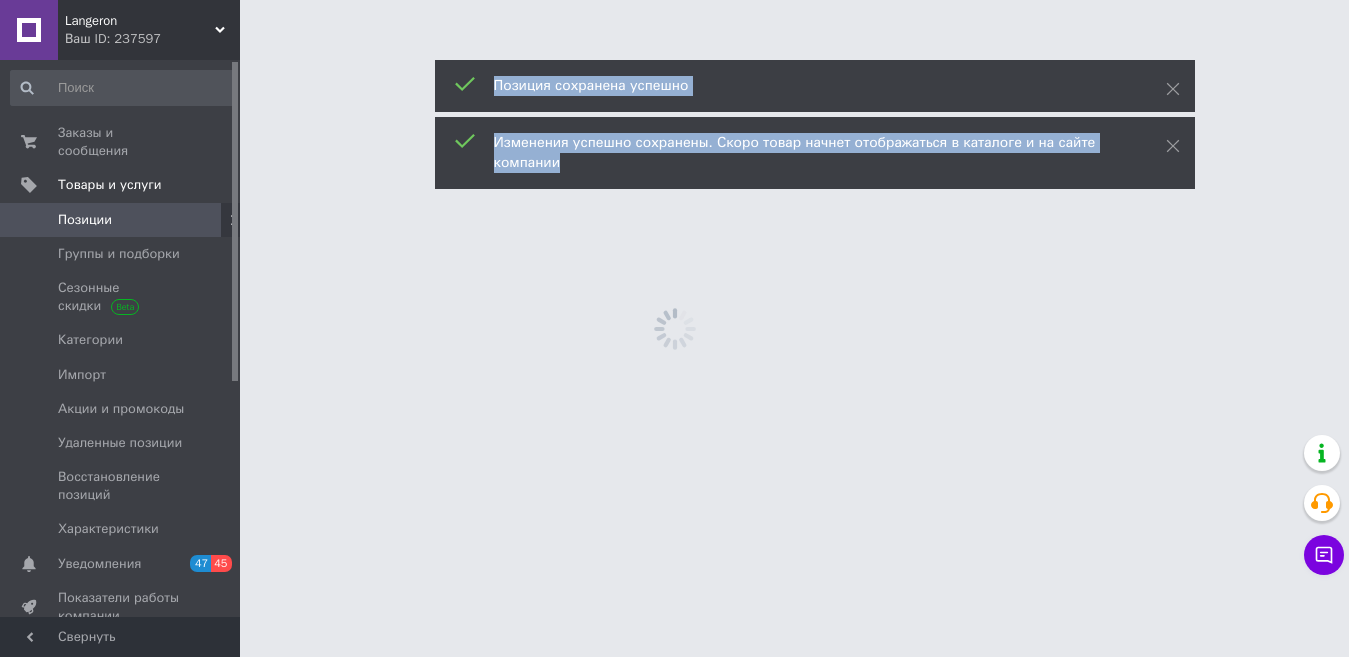 scroll, scrollTop: 0, scrollLeft: 0, axis: both 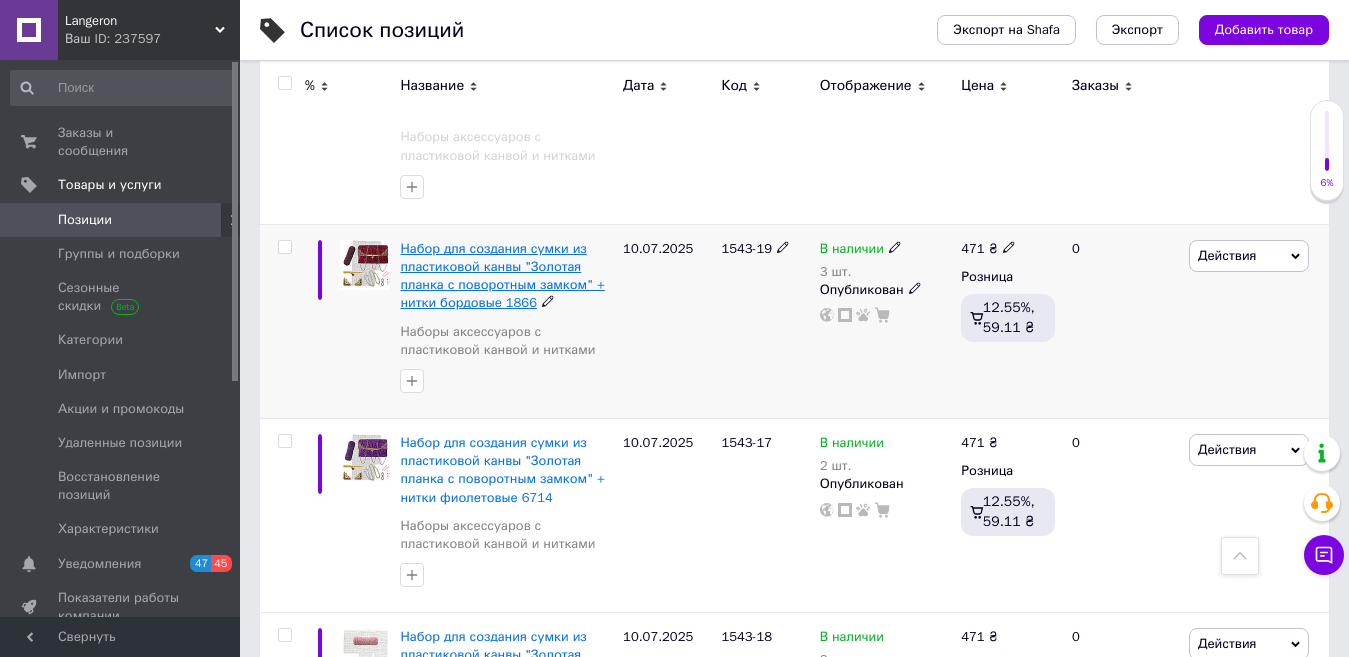 click on "Набор для создания сумки из пластиковой канвы "Золотая планка с поворотным замком" + нитки бордовые 1866" at bounding box center [502, 276] 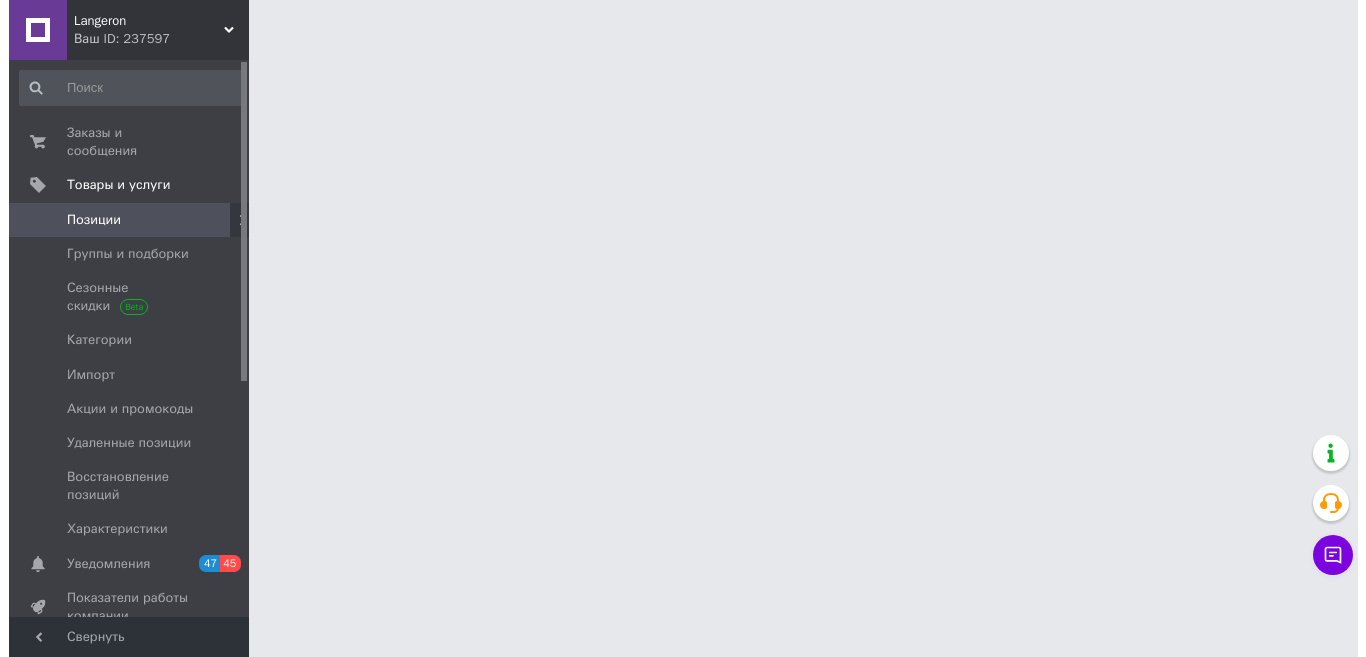 scroll, scrollTop: 0, scrollLeft: 0, axis: both 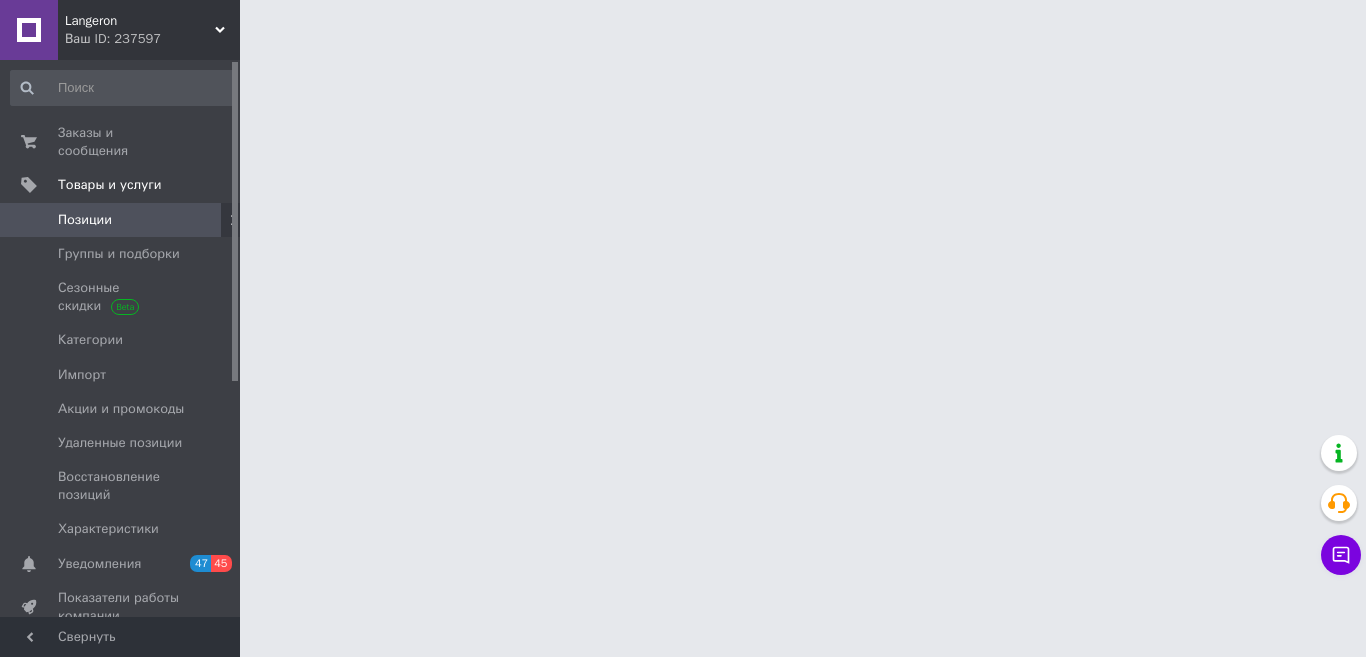 click on "Langeron Ваш ID: 237597 Сайт Langeron Кабинет покупателя Проверить состояние системы Страница на портале Landis Справка Выйти Заказы и сообщения 0 0 Товары и услуги Позиции Группы и подборки Сезонные скидки Категории Импорт Акции и промокоды Удаленные позиции Восстановление позиций Характеристики Уведомления 47 45 Показатели работы компании Панель управления Отзывы Клиенты Каталог ProSale Аналитика Инструменты вебмастера и SEO Управление сайтом Кошелек компании Маркет Настройки Тарифы и счета Prom топ Свернуть" at bounding box center [683, 55] 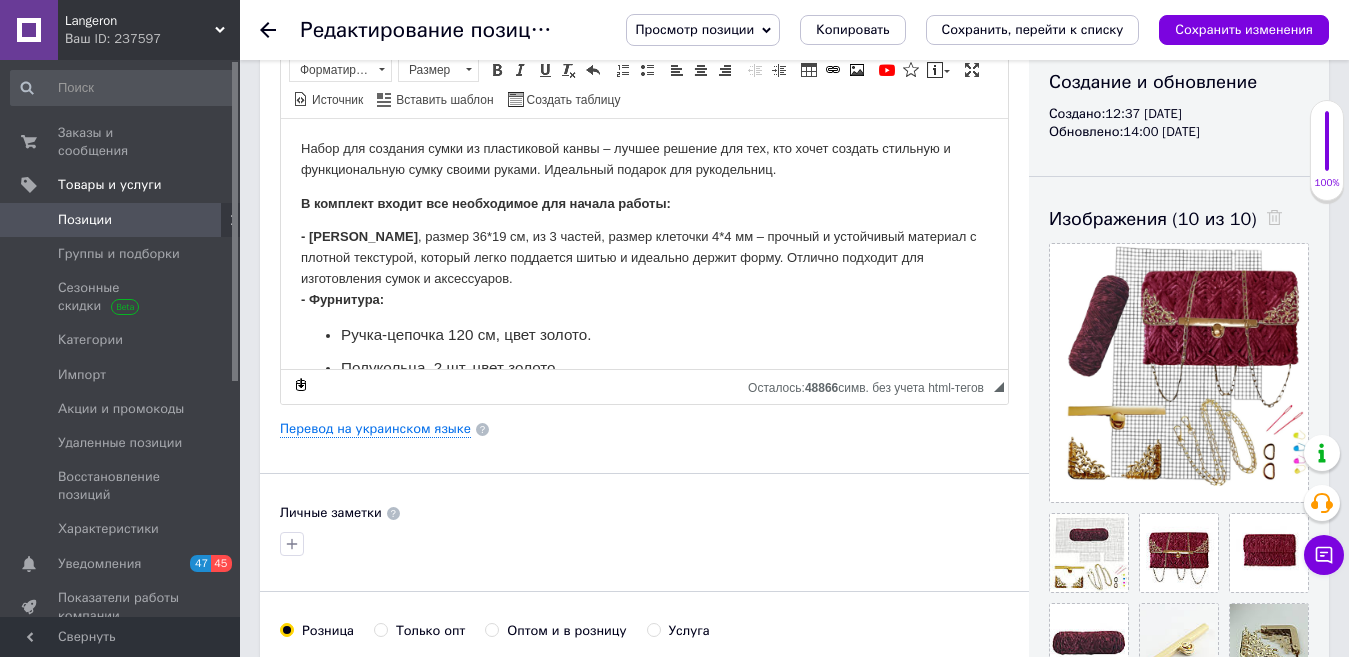 scroll, scrollTop: 245, scrollLeft: 0, axis: vertical 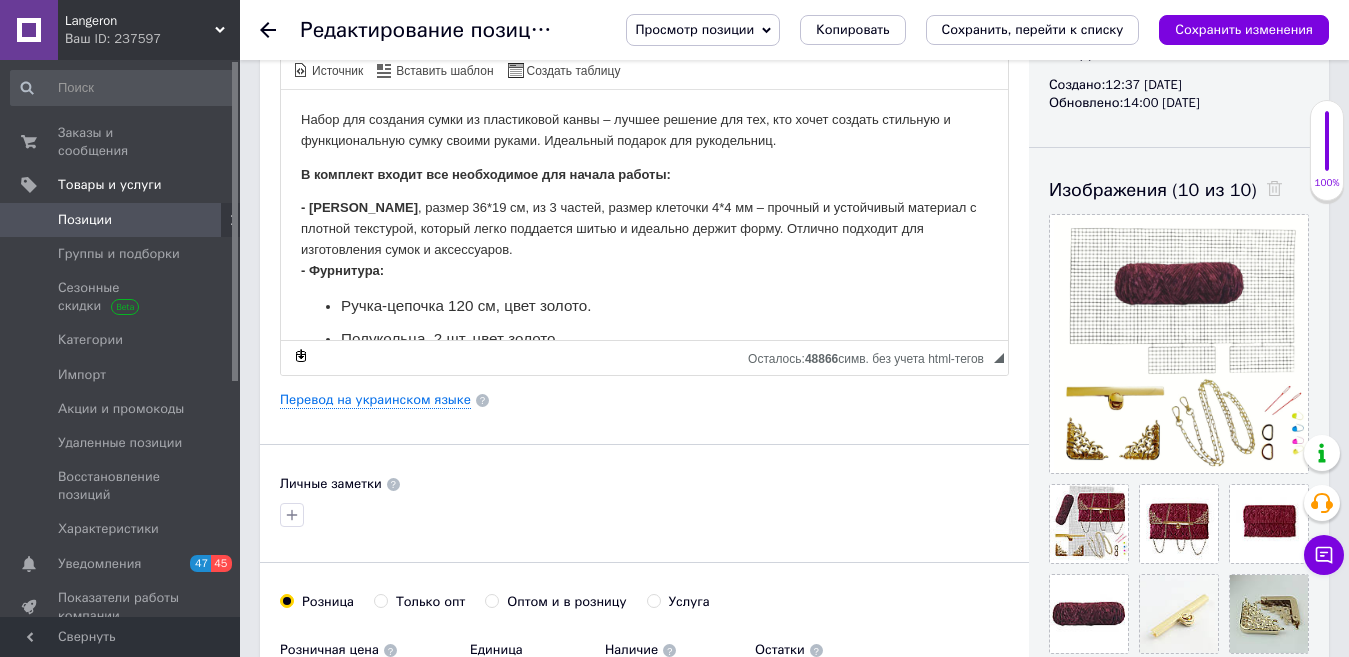click on "Сохранить, перейти к списку" at bounding box center [1033, 29] 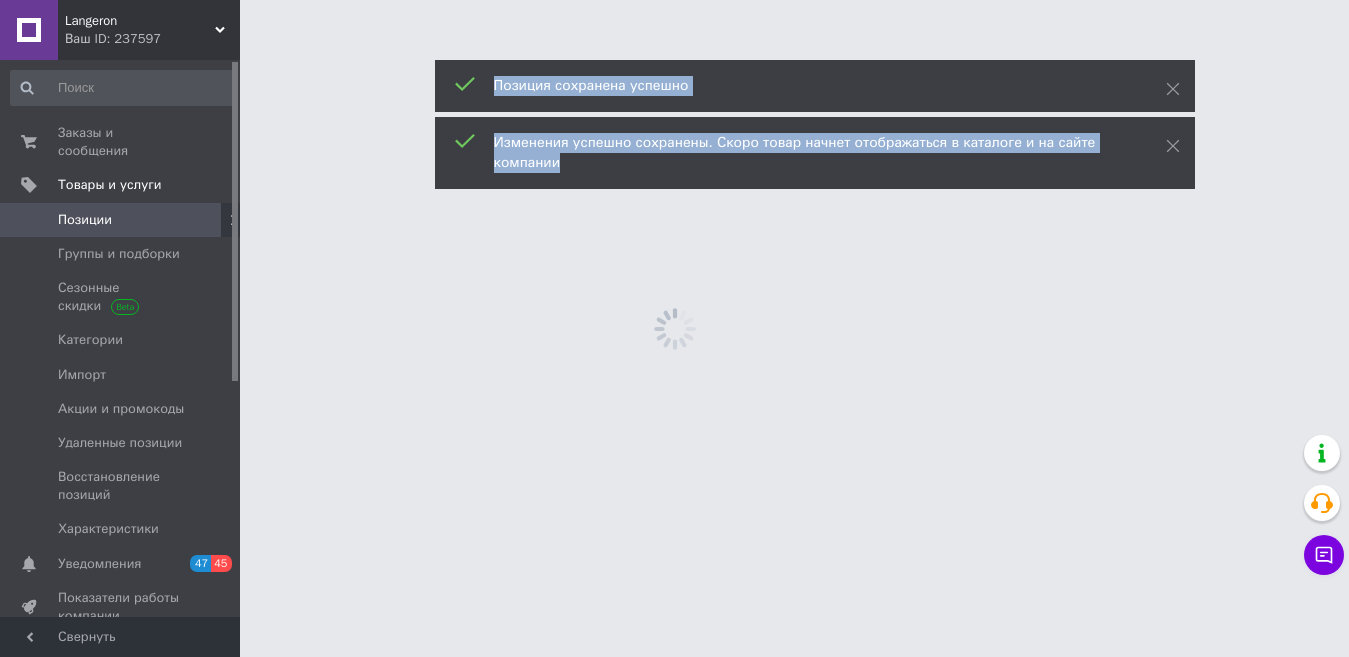 scroll, scrollTop: 0, scrollLeft: 0, axis: both 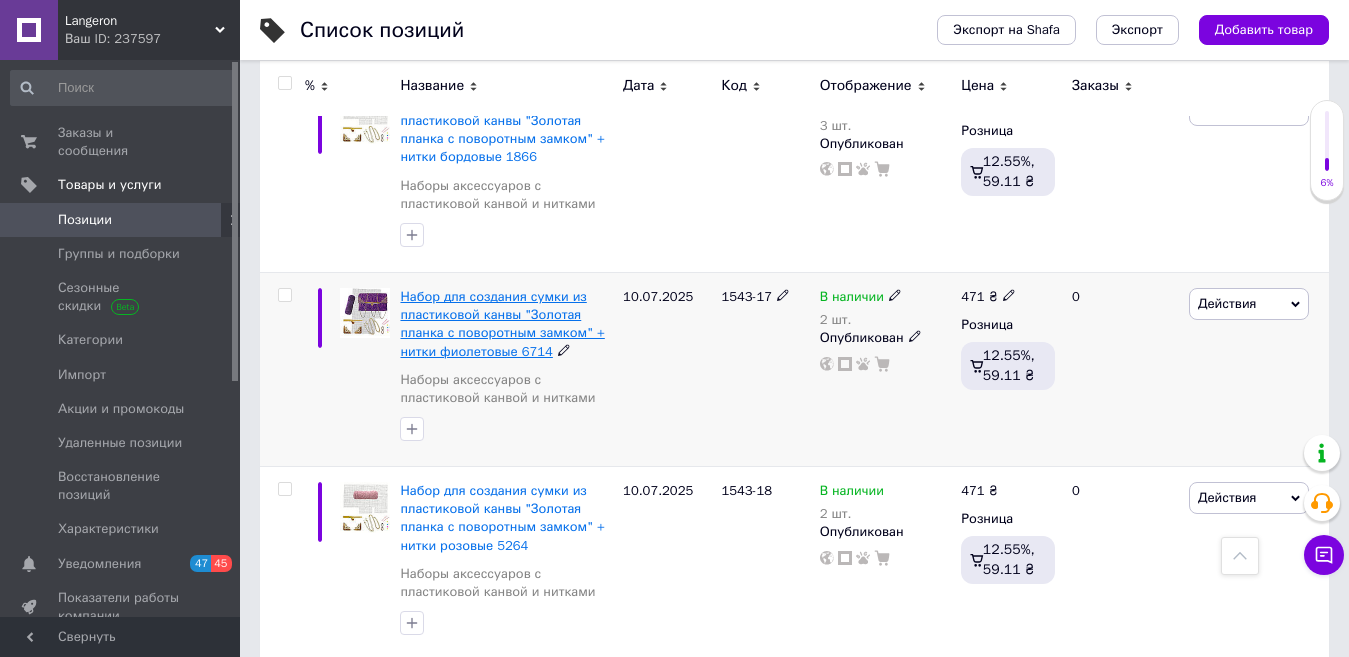 click on "Набор для создания сумки из пластиковой канвы "Золотая планка с поворотным замком" + нитки фиолетовые 6714" at bounding box center (502, 324) 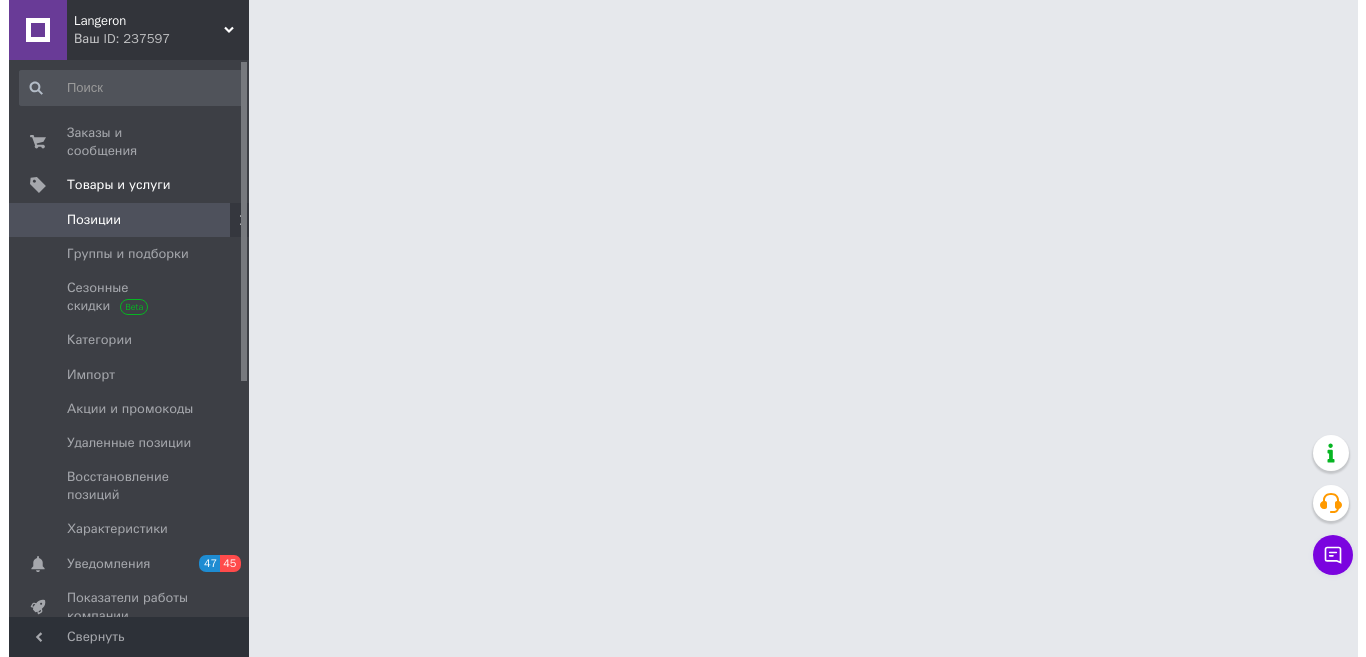 scroll, scrollTop: 0, scrollLeft: 0, axis: both 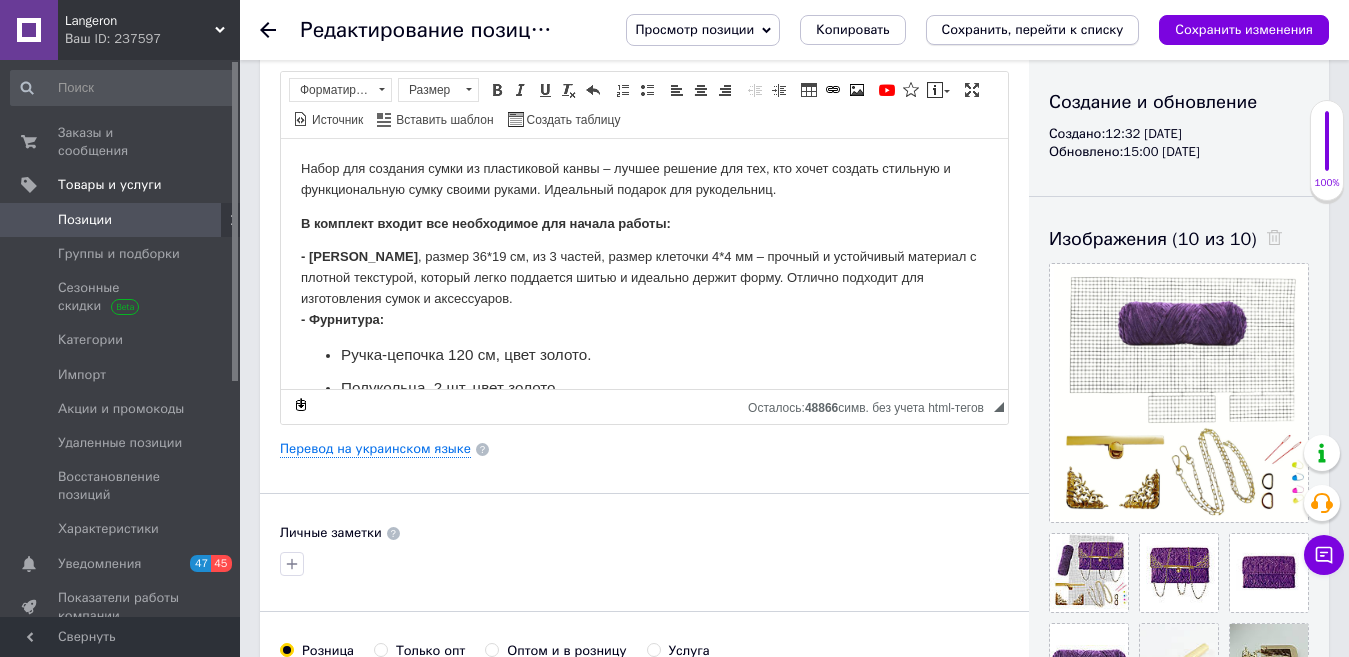 click on "Сохранить, перейти к списку" at bounding box center [1033, 29] 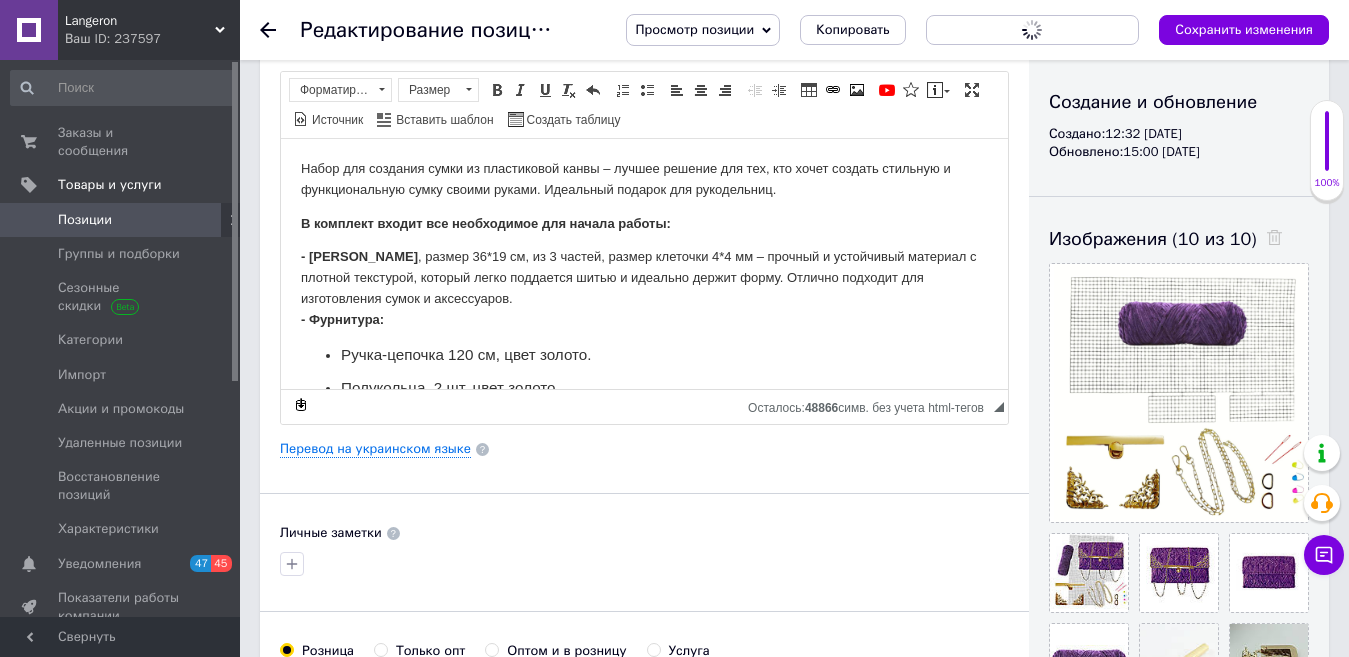 scroll, scrollTop: 0, scrollLeft: 0, axis: both 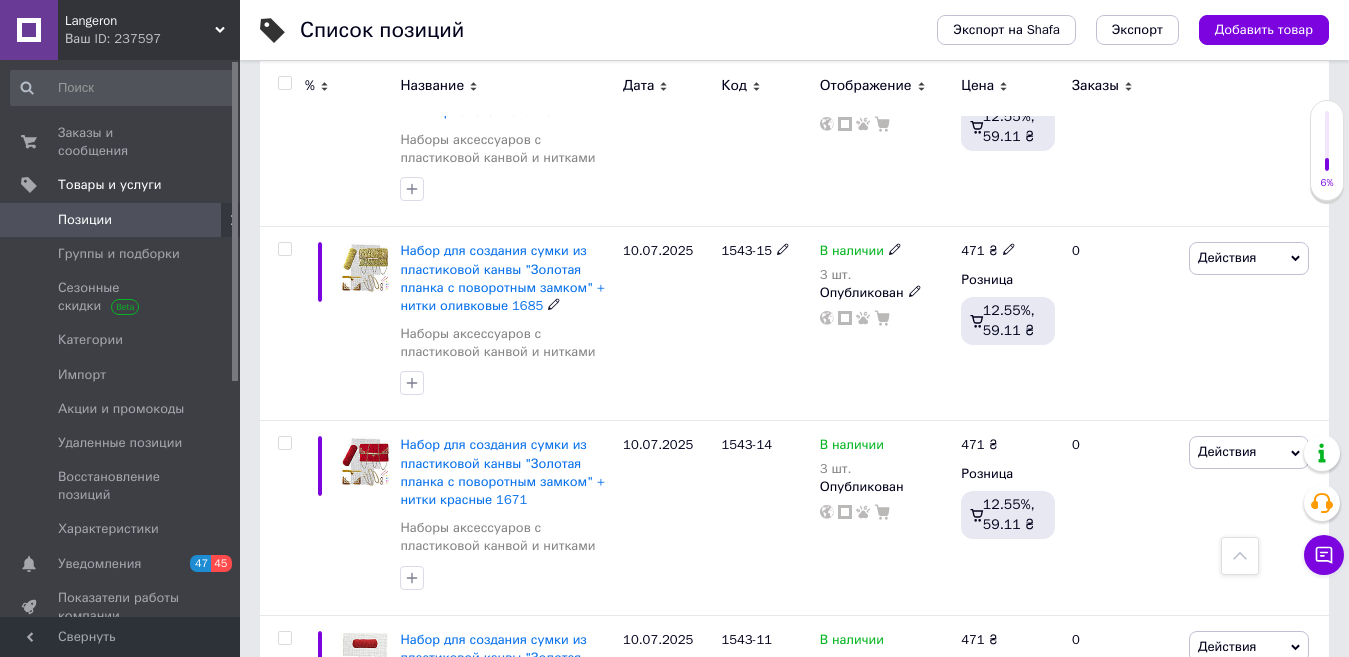 click on "Набор для создания сумки из пластиковой канвы "Золотая планка с поворотным замком" + нитки оливковые 1685" at bounding box center (502, 278) 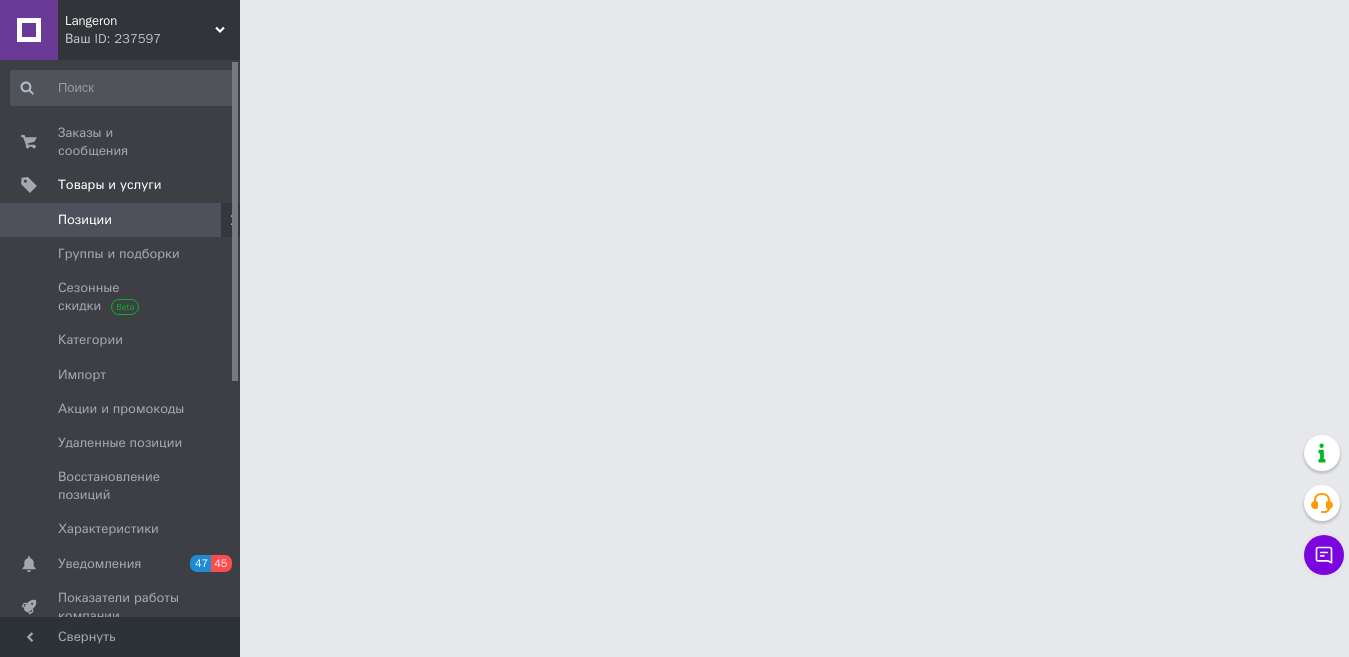 scroll, scrollTop: 0, scrollLeft: 0, axis: both 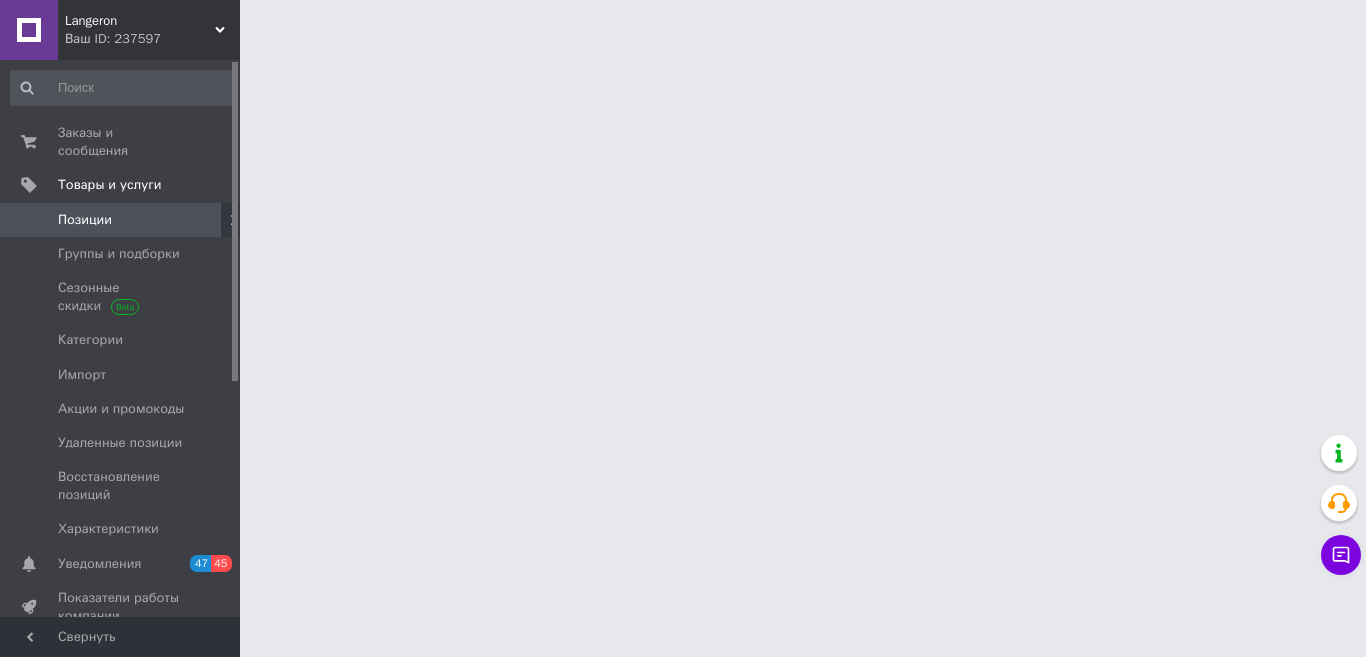click on "Langeron Ваш ID: 237597 Сайт Langeron Кабинет покупателя Проверить состояние системы Страница на портале Landis Справка Выйти Заказы и сообщения 0 0 Товары и услуги Позиции Группы и подборки Сезонные скидки Категории Импорт Акции и промокоды Удаленные позиции Восстановление позиций Характеристики Уведомления 47 45 Показатели работы компании Панель управления Отзывы Клиенты Каталог ProSale Аналитика Инструменты вебмастера и SEO Управление сайтом Кошелек компании Маркет Настройки Тарифы и счета Prom топ Свернуть" at bounding box center [683, 55] 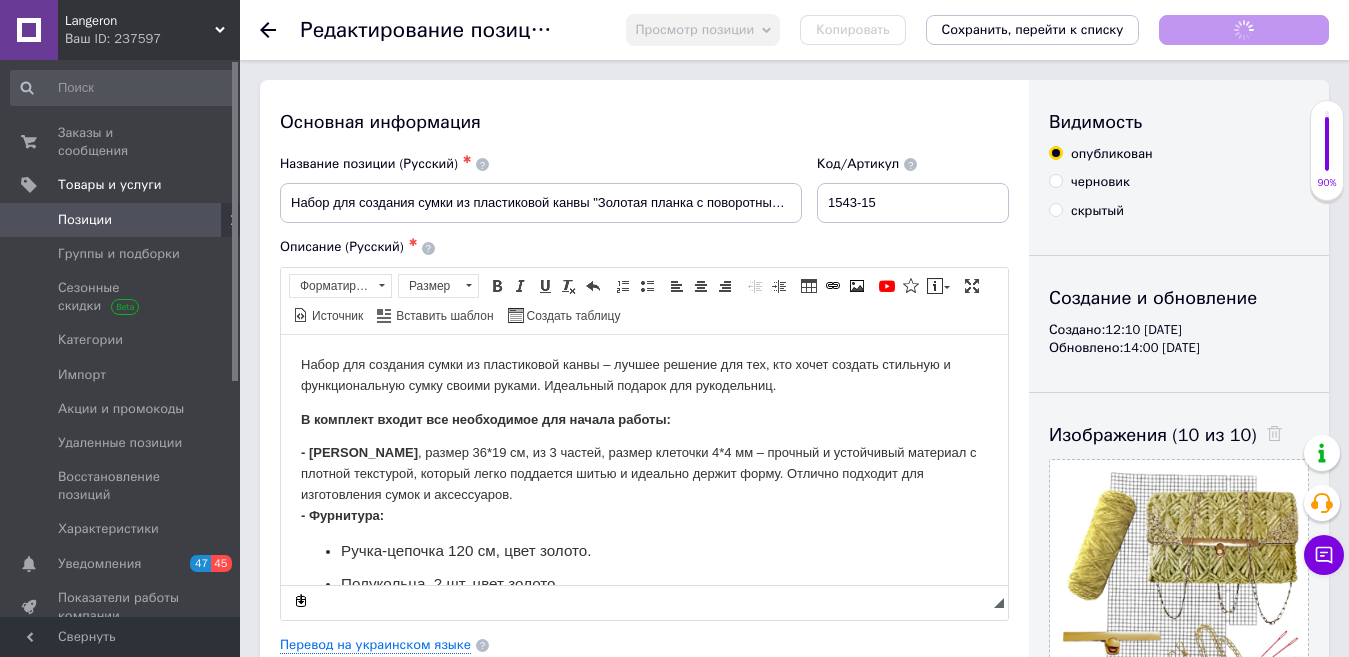 scroll, scrollTop: 0, scrollLeft: 0, axis: both 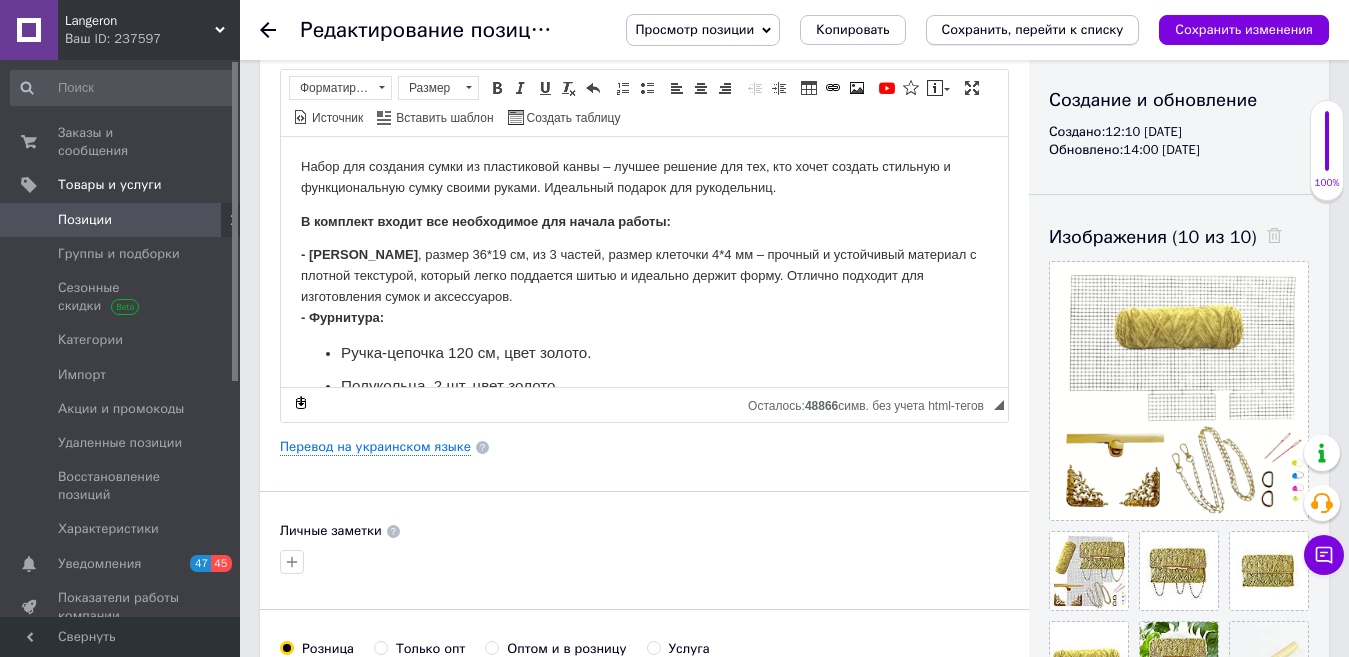 click on "Сохранить, перейти к списку" at bounding box center [1033, 29] 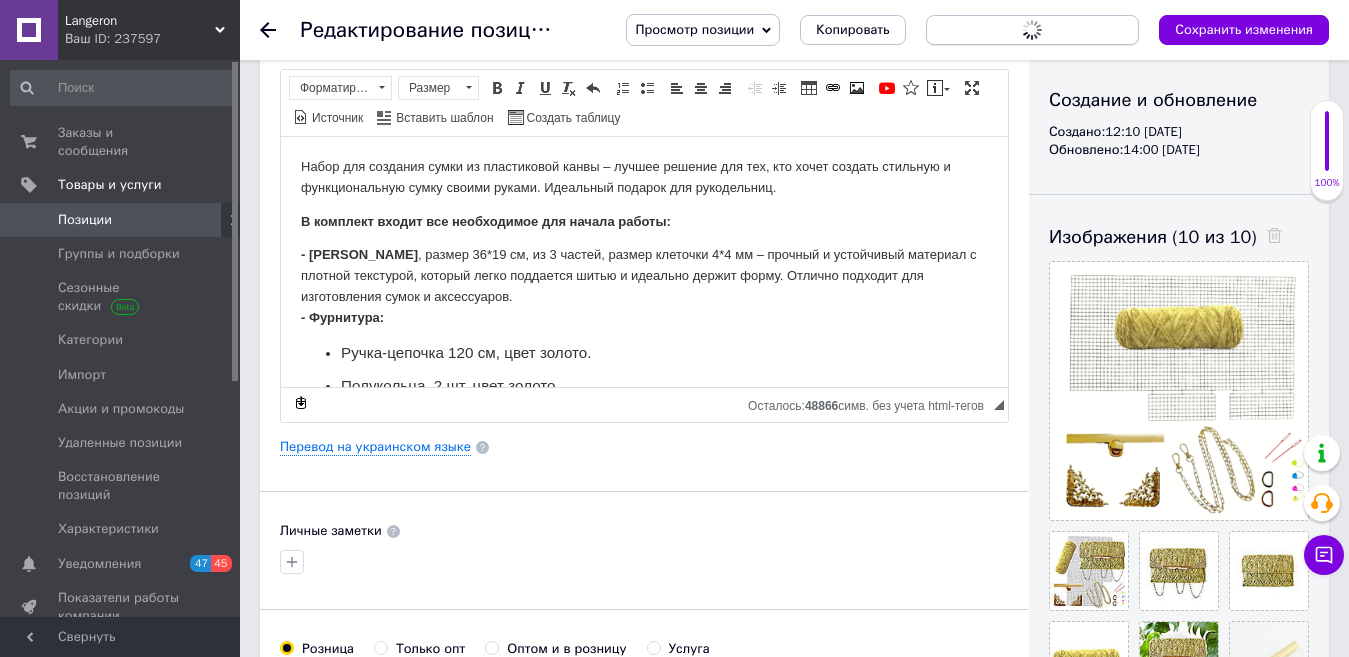 scroll, scrollTop: 0, scrollLeft: 0, axis: both 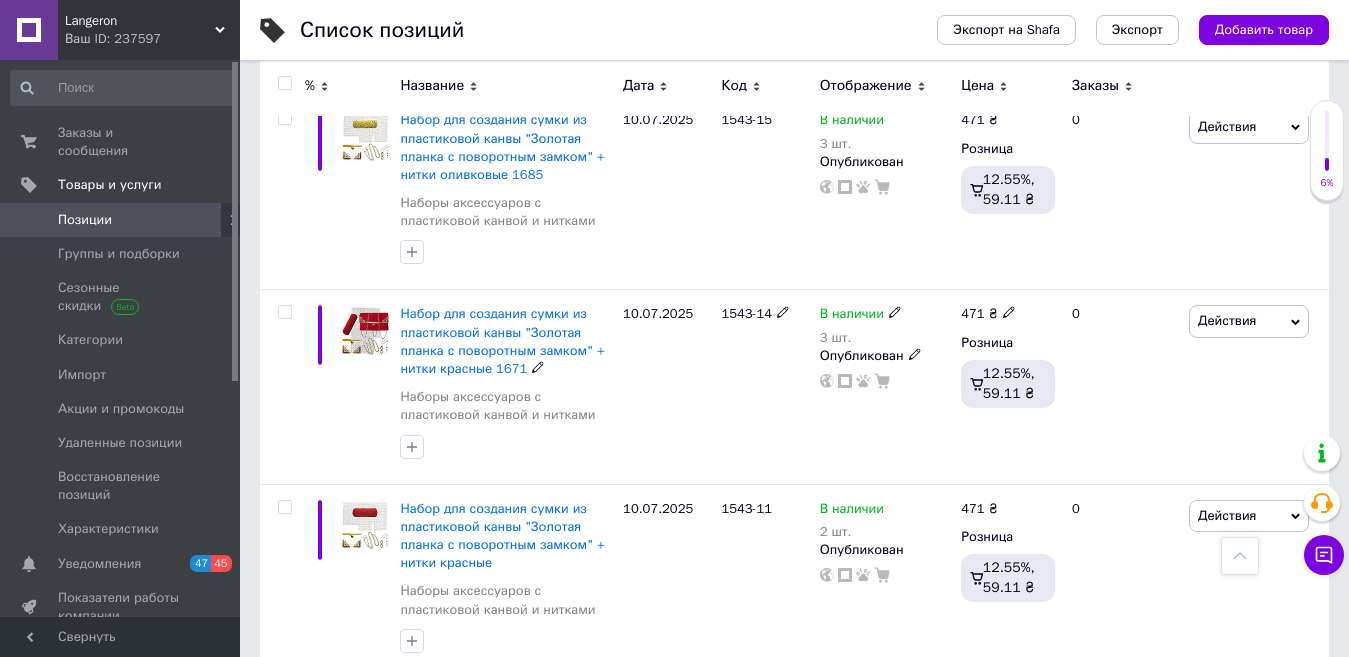 click on "Набор для создания сумки из пластиковой канвы "Золотая планка с поворотным замком" + нитки красные 1671" at bounding box center (502, 341) 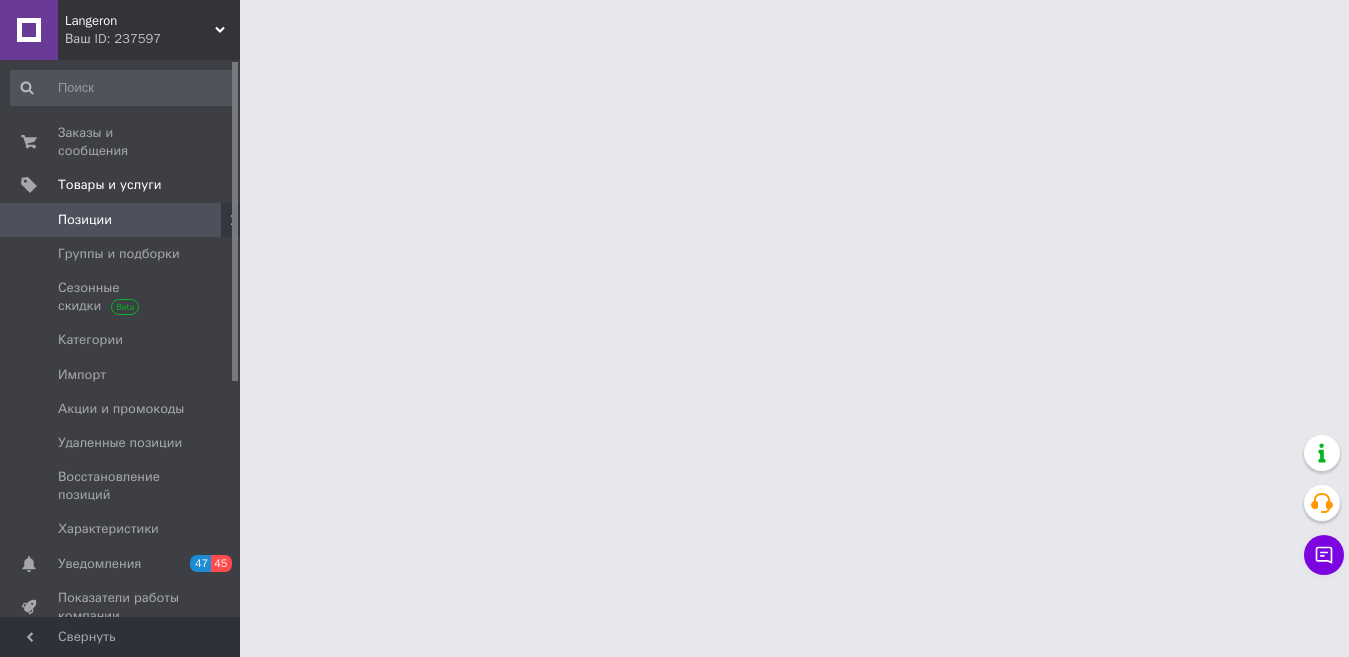 scroll, scrollTop: 0, scrollLeft: 0, axis: both 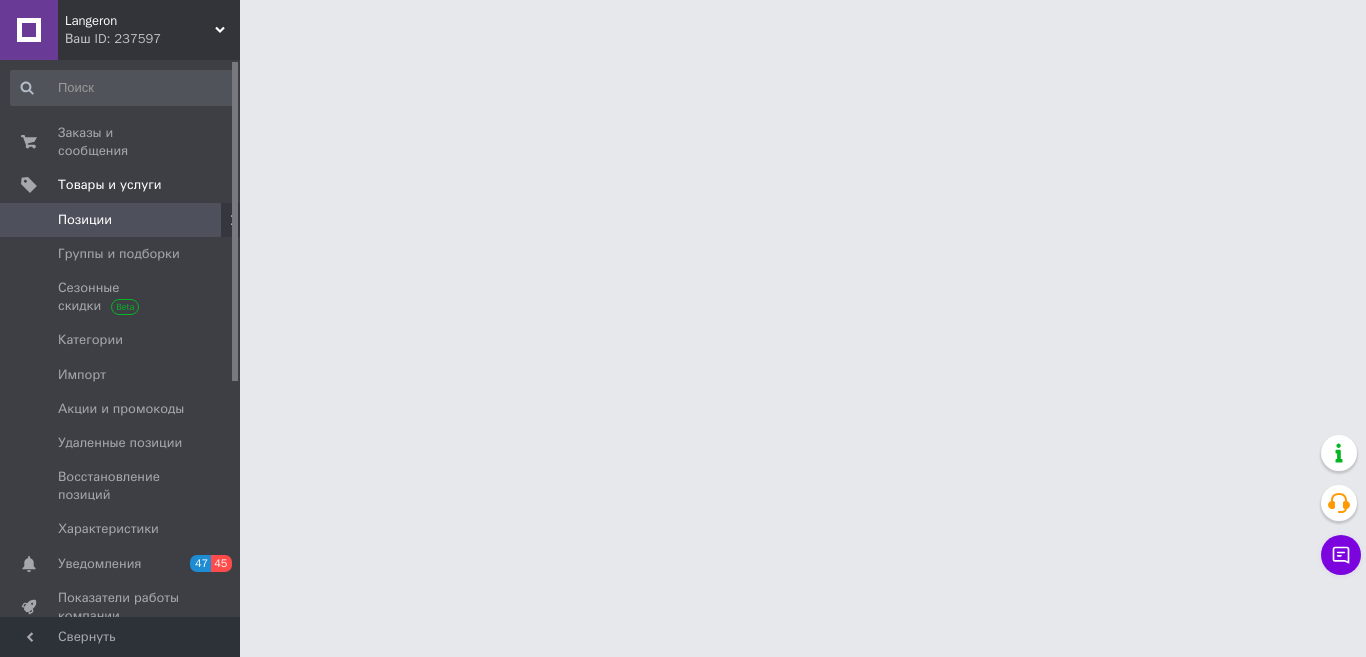 click on "Langeron Ваш ID: 237597 Сайт Langeron Кабинет покупателя Проверить состояние системы Страница на портале Landis Справка Выйти Заказы и сообщения 0 0 Товары и услуги Позиции Группы и подборки Сезонные скидки Категории Импорт Акции и промокоды Удаленные позиции Восстановление позиций Характеристики Уведомления 47 45 Показатели работы компании Панель управления Отзывы Клиенты Каталог ProSale Аналитика Инструменты вебмастера и SEO Управление сайтом Кошелек компании Маркет Настройки Тарифы и счета Prom топ Свернуть" at bounding box center [683, 55] 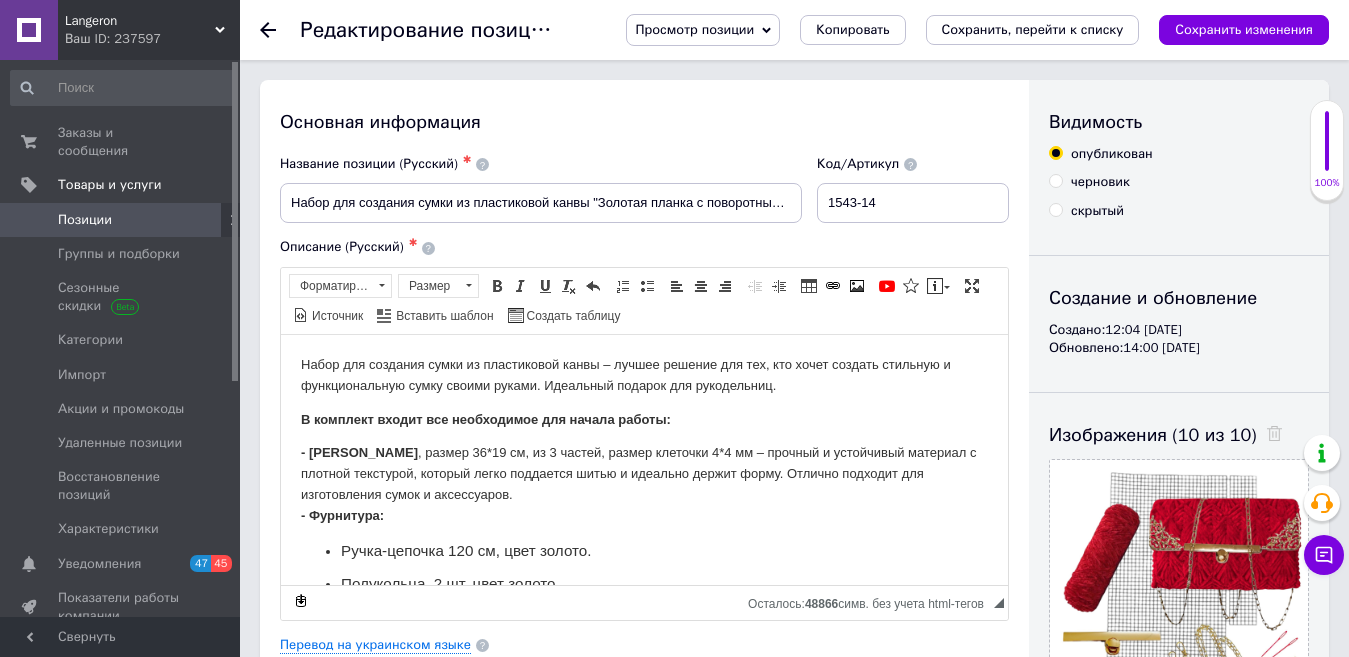scroll, scrollTop: 0, scrollLeft: 0, axis: both 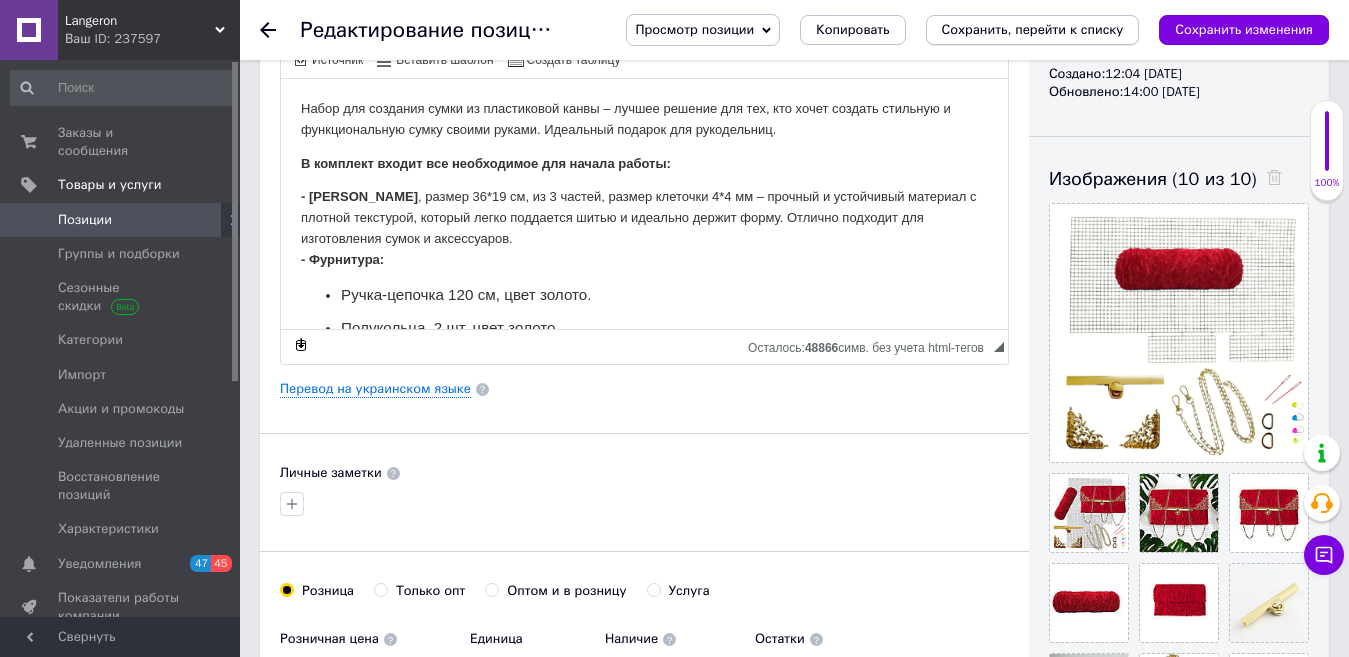 click on "Сохранить, перейти к списку" at bounding box center (1033, 29) 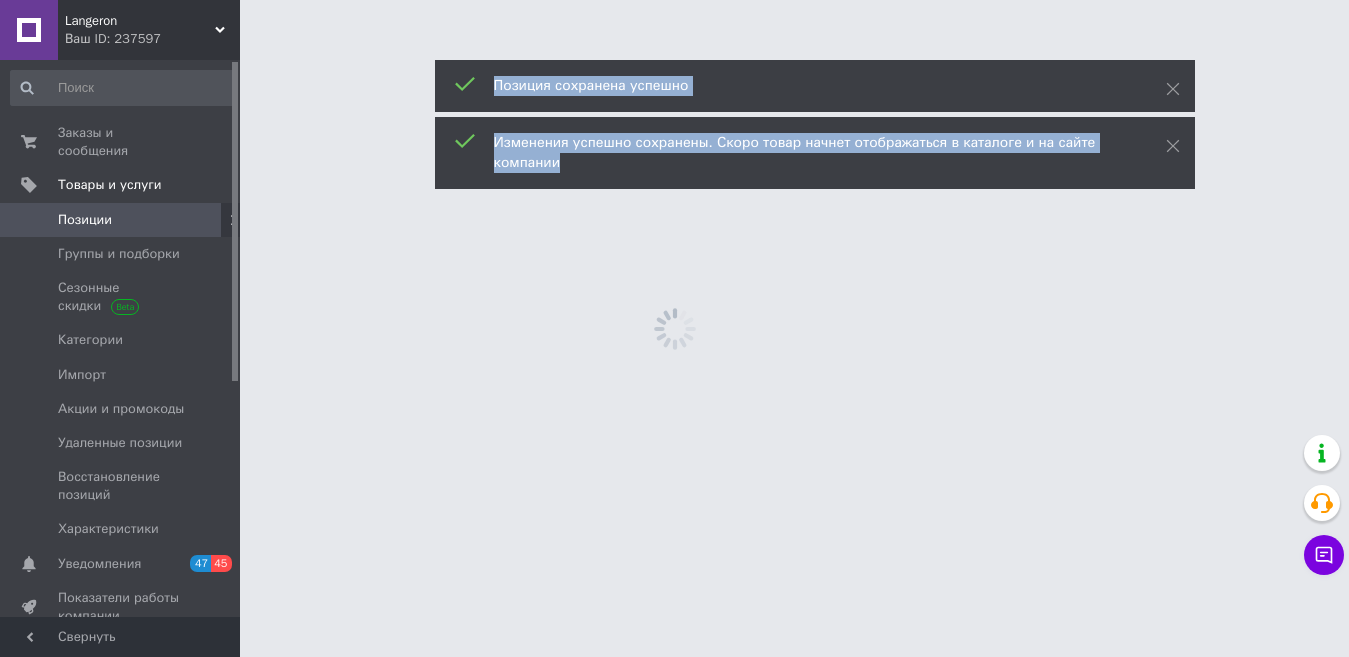 scroll, scrollTop: 0, scrollLeft: 0, axis: both 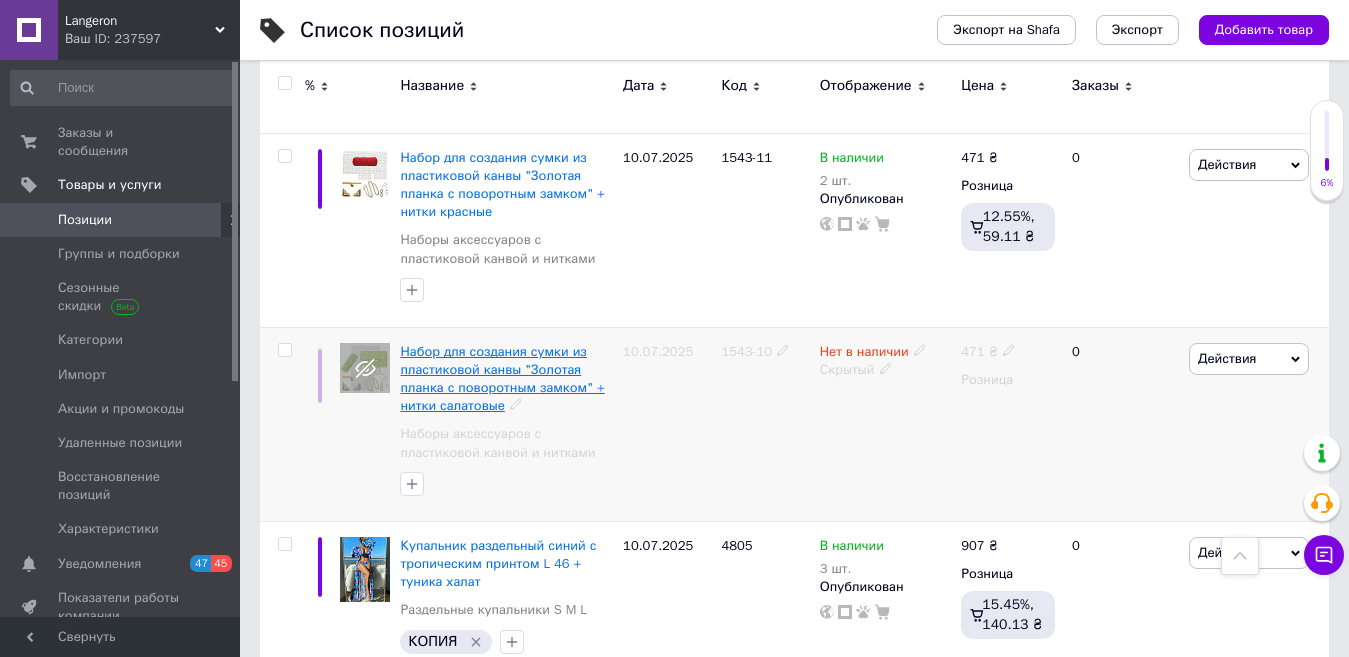 click on "Набор для создания сумки из пластиковой канвы "Золотая планка с поворотным замком" + нитки салатовые" at bounding box center (502, 379) 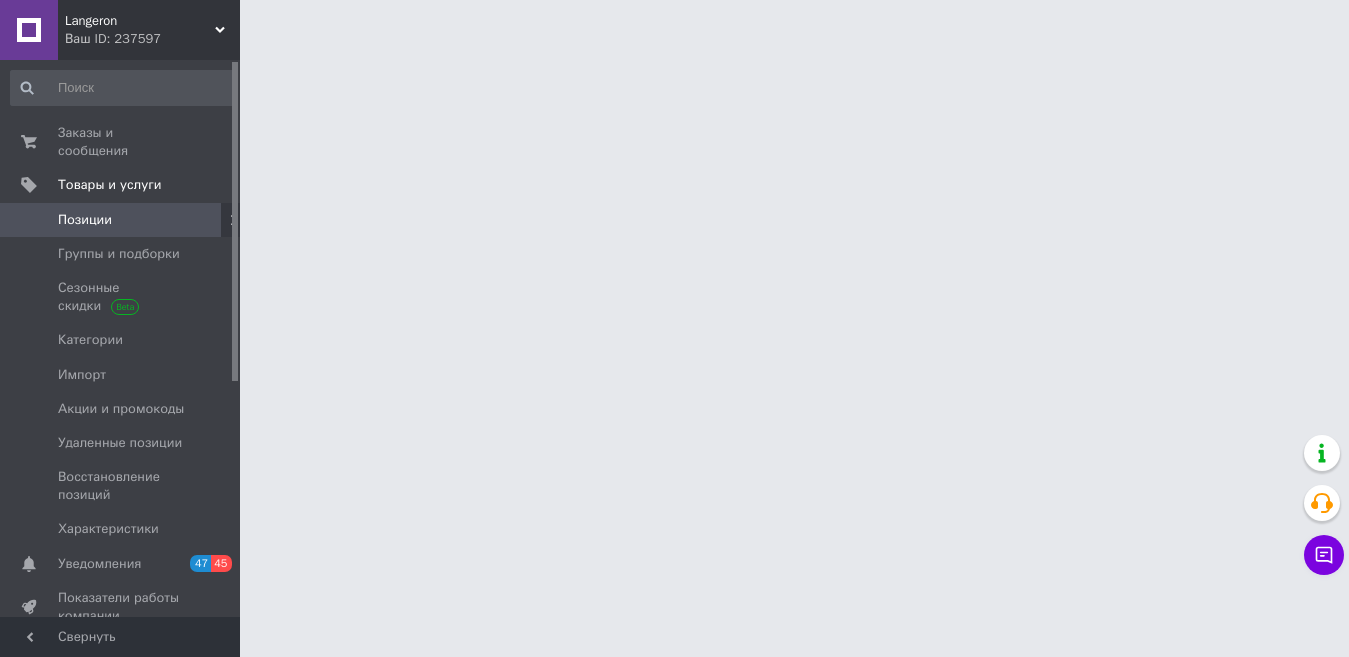 scroll, scrollTop: 0, scrollLeft: 0, axis: both 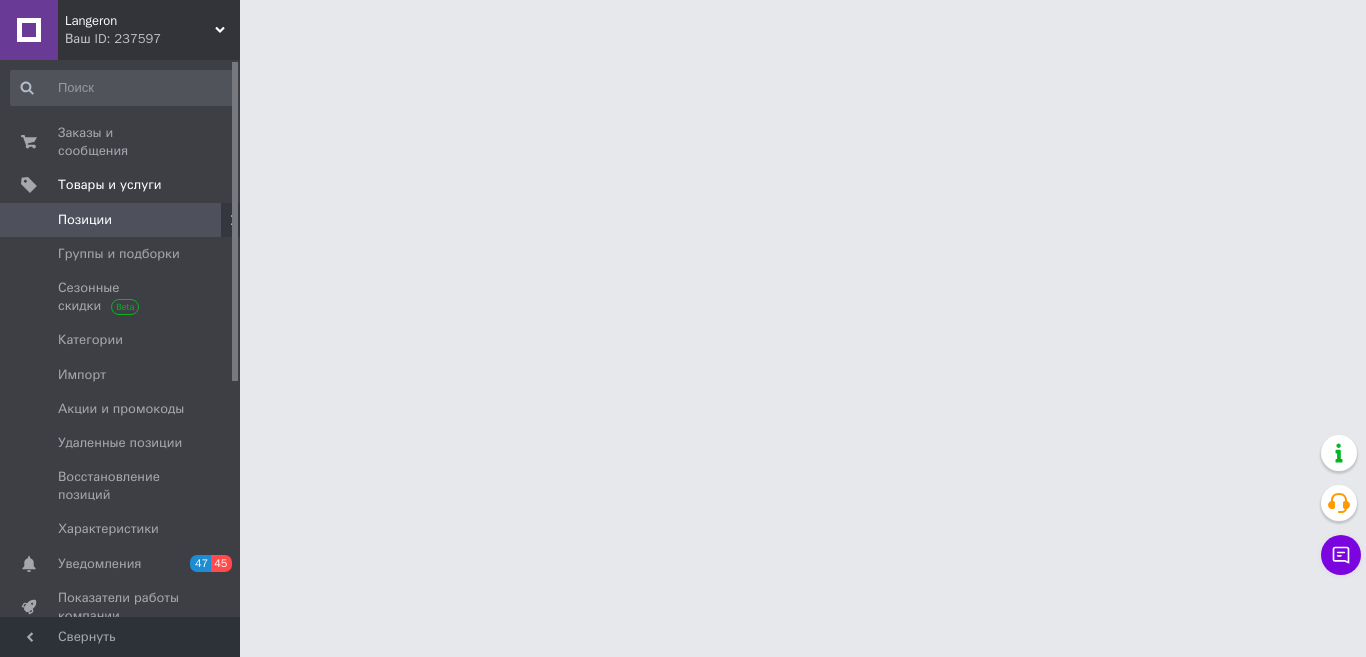 click on "Langeron Ваш ID: 237597 Сайт Langeron Кабинет покупателя Проверить состояние системы Страница на портале Landis Справка Выйти Заказы и сообщения 0 0 Товары и услуги Позиции Группы и подборки Сезонные скидки Категории Импорт Акции и промокоды Удаленные позиции Восстановление позиций Характеристики Уведомления 47 45 Показатели работы компании Панель управления Отзывы Клиенты Каталог ProSale Аналитика Инструменты вебмастера и SEO Управление сайтом Кошелек компании Маркет Настройки Тарифы и счета Prom топ Свернуть" at bounding box center [683, 55] 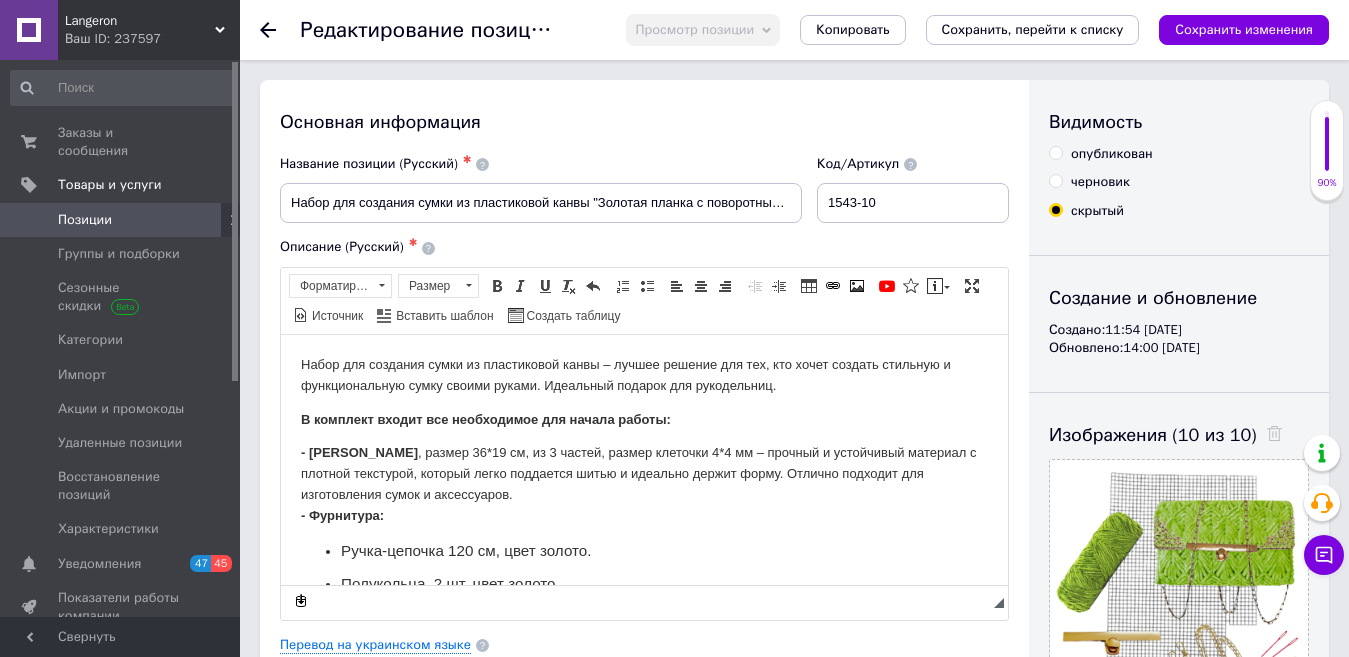 scroll, scrollTop: 0, scrollLeft: 0, axis: both 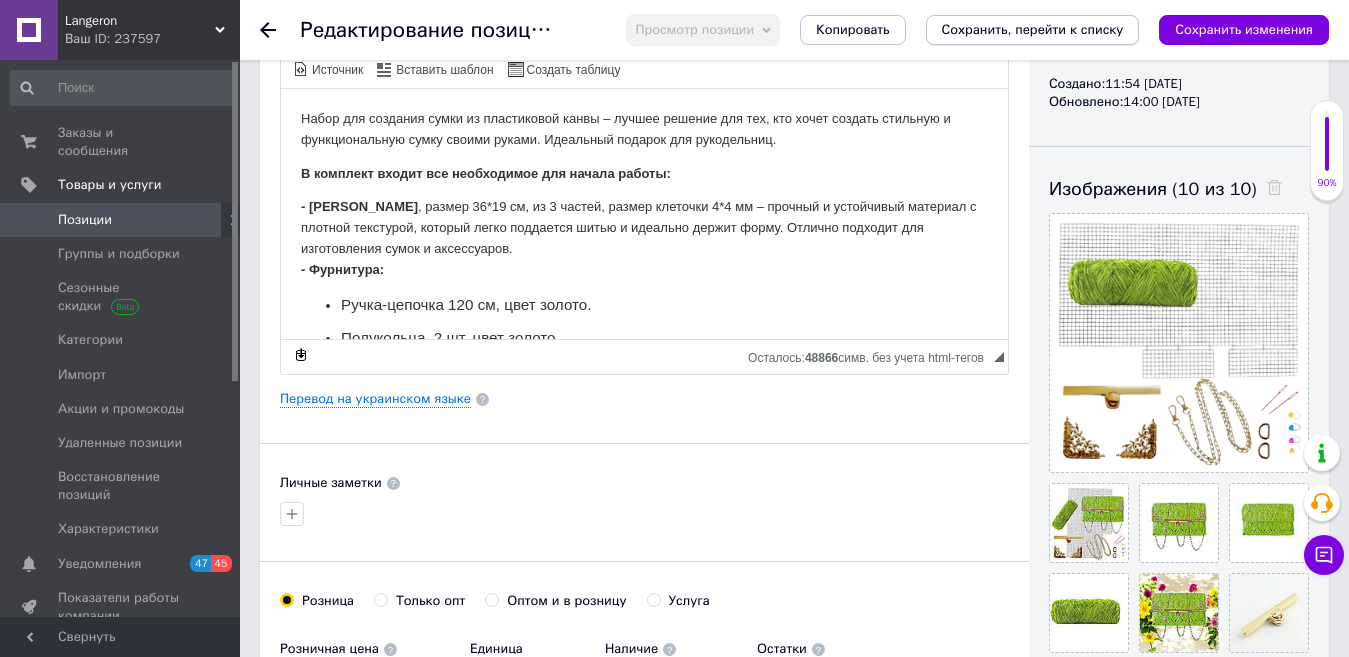 click on "Сохранить, перейти к списку" at bounding box center [1033, 29] 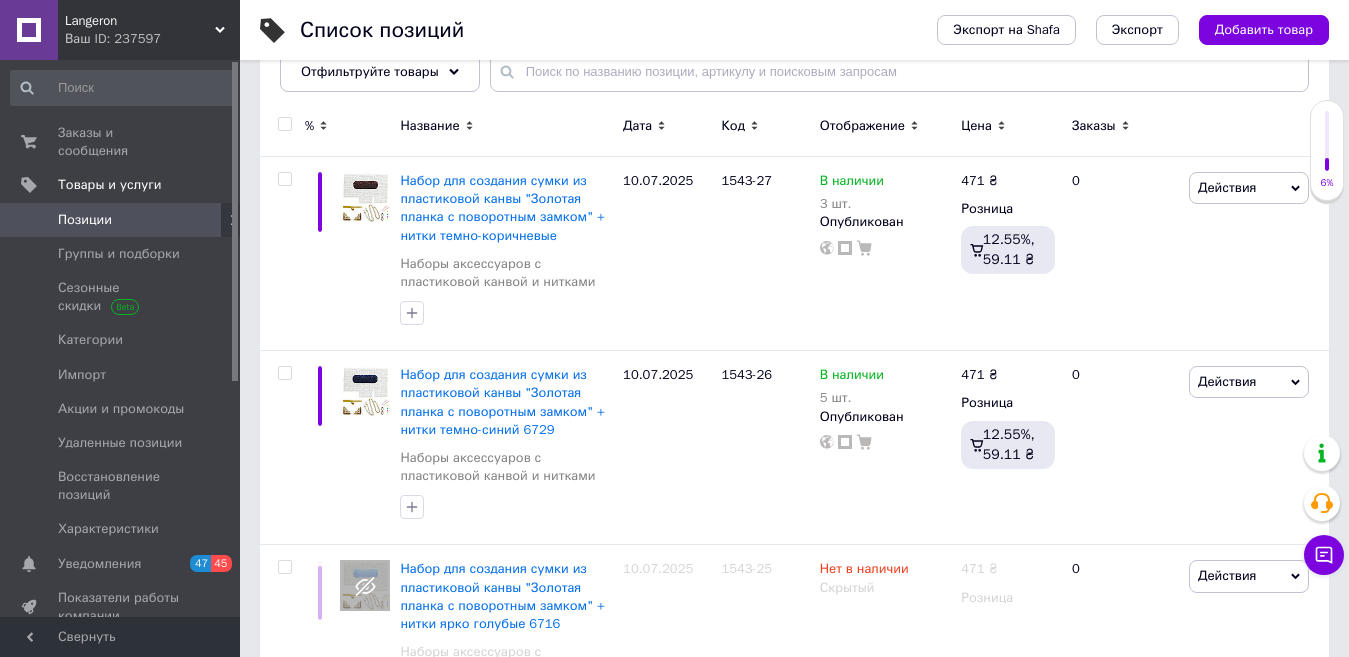 scroll, scrollTop: 0, scrollLeft: 0, axis: both 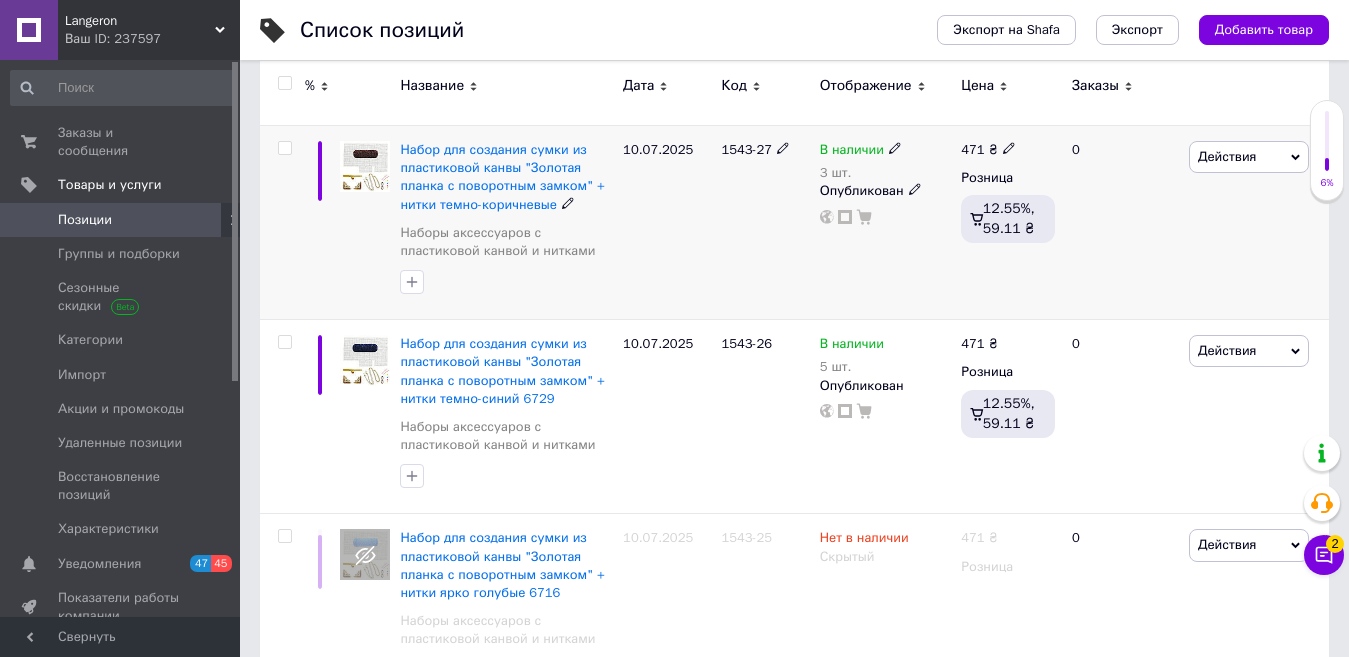 click on "Действия" at bounding box center [1227, 156] 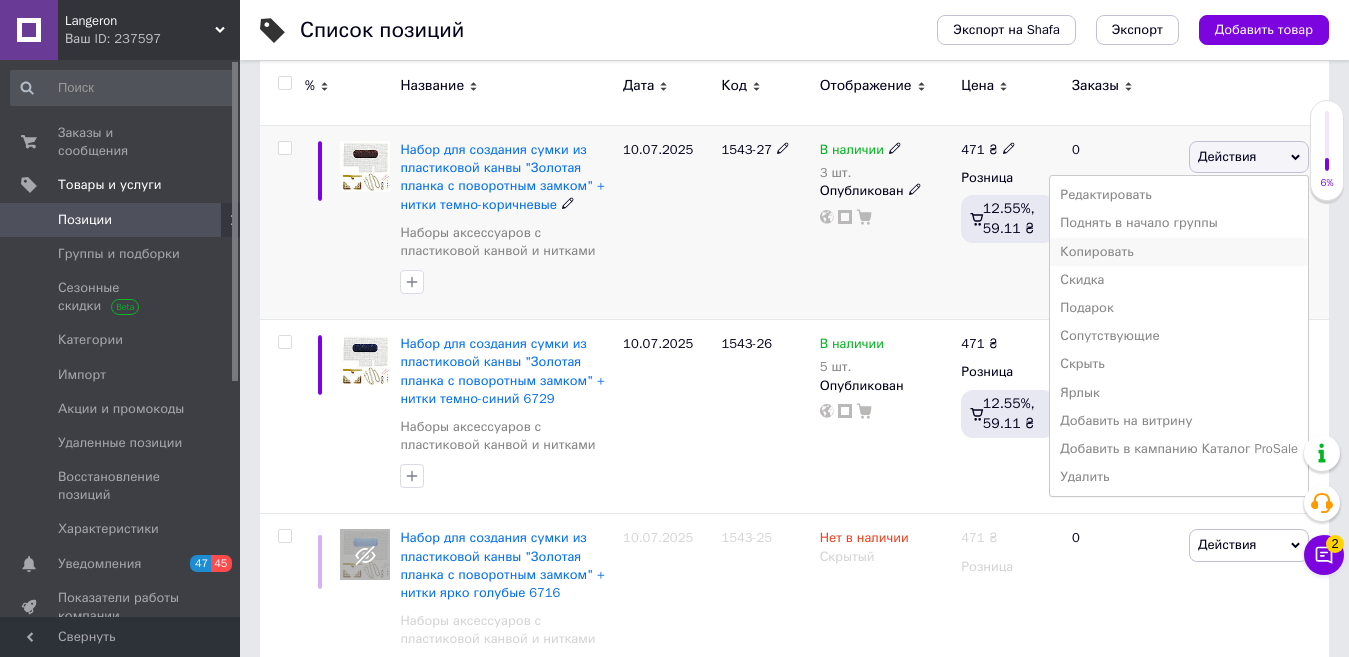 click on "Копировать" at bounding box center [1179, 252] 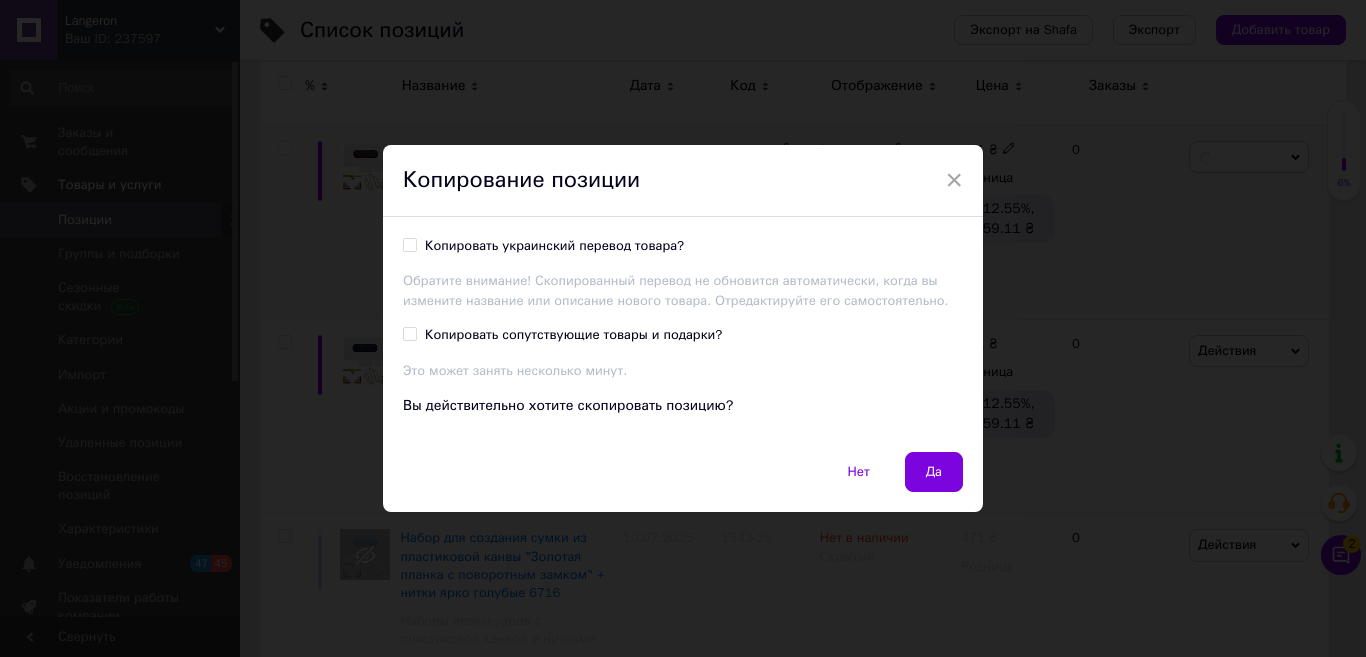 click on "Копировать украинский перевод товара?" at bounding box center (409, 244) 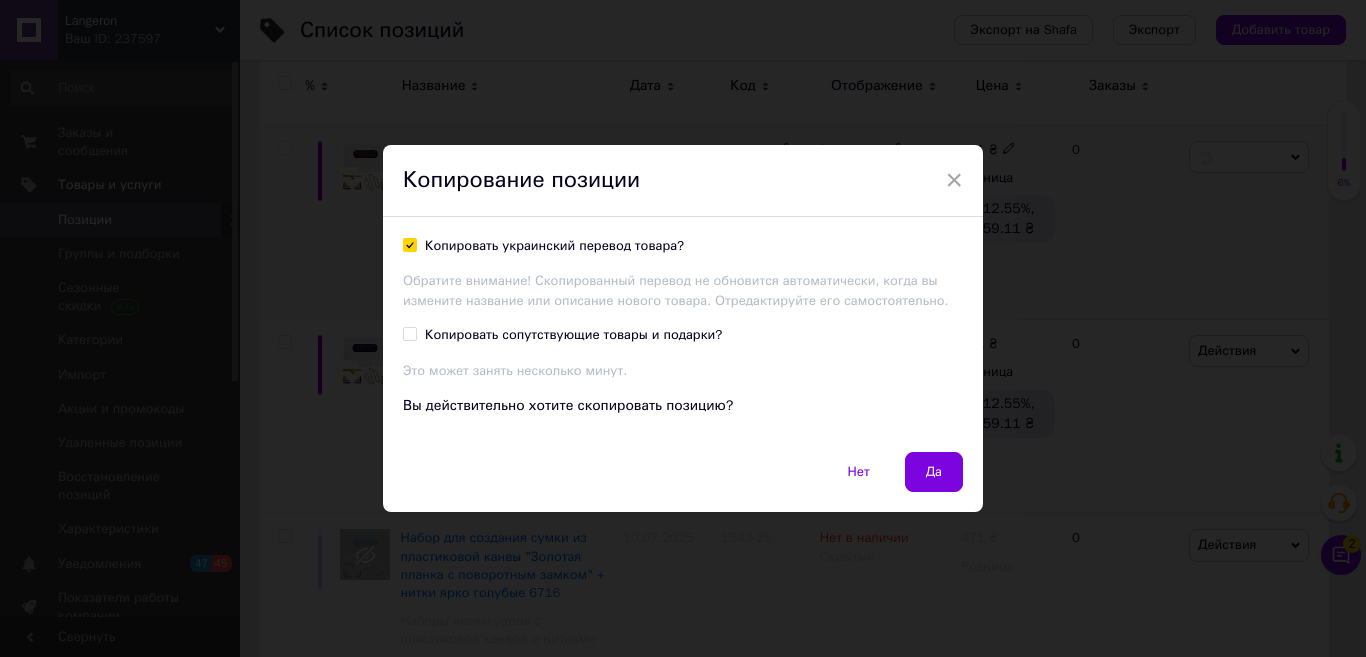 checkbox on "true" 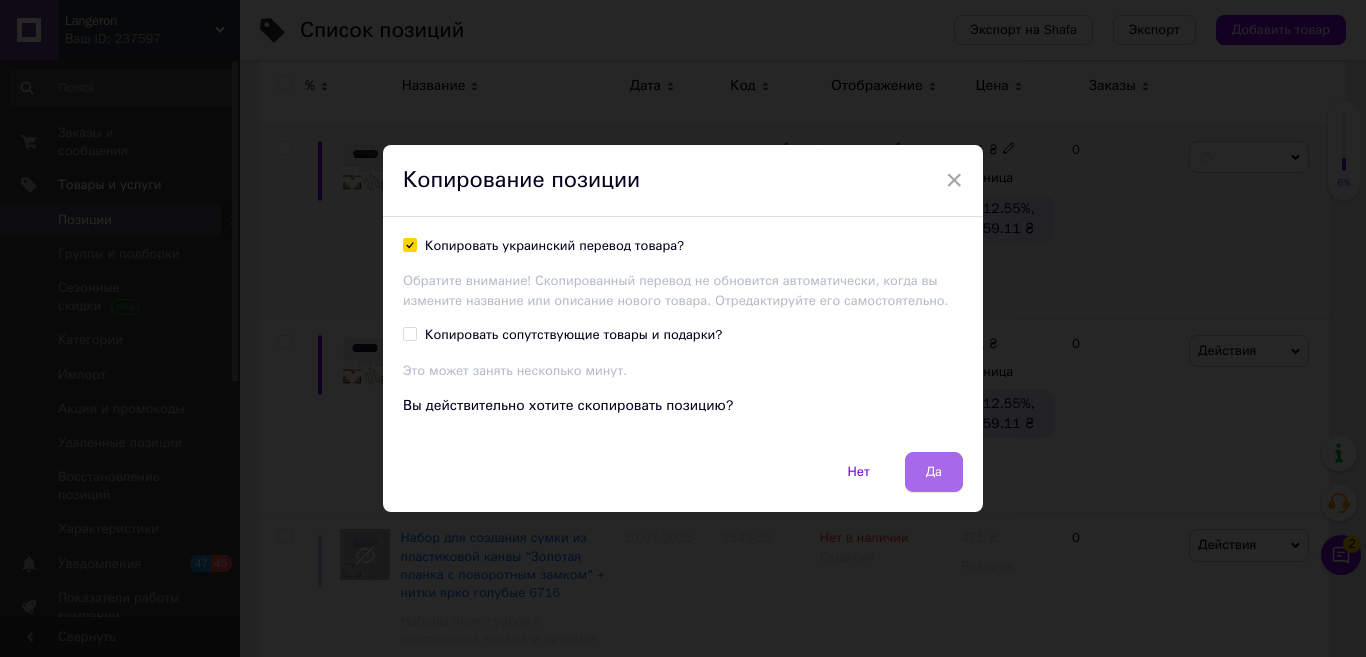 click on "Да" at bounding box center (934, 472) 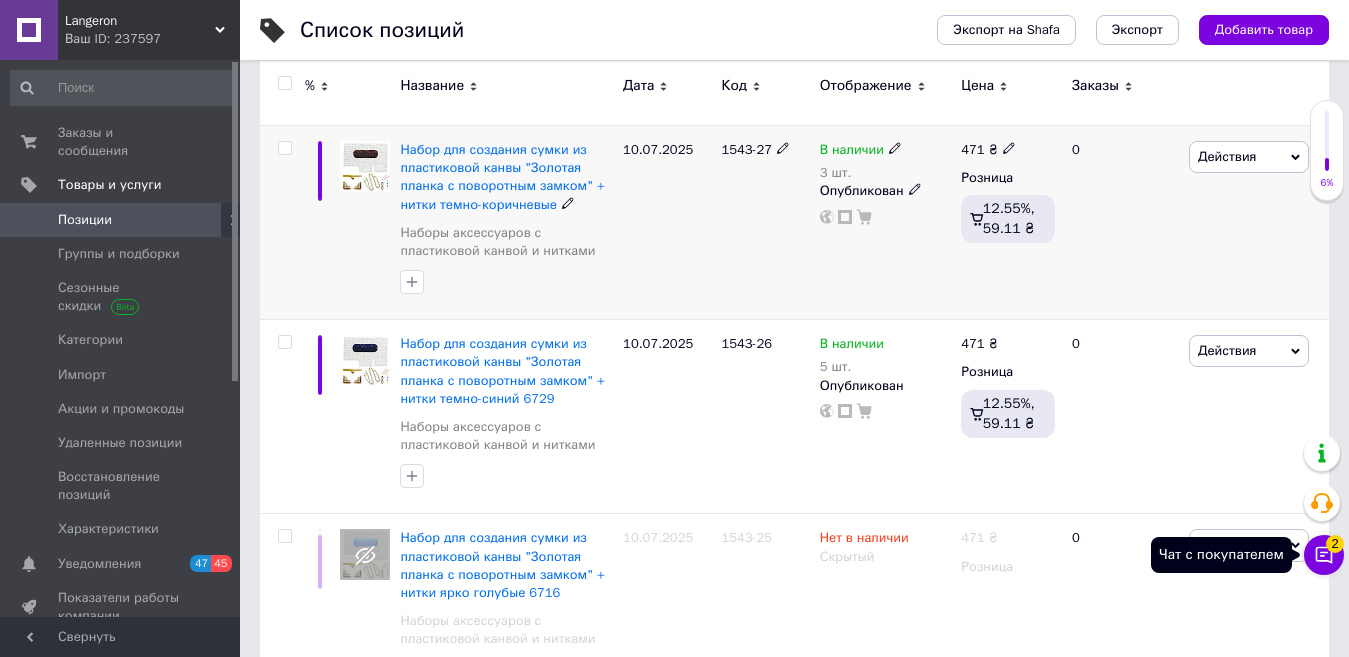 click 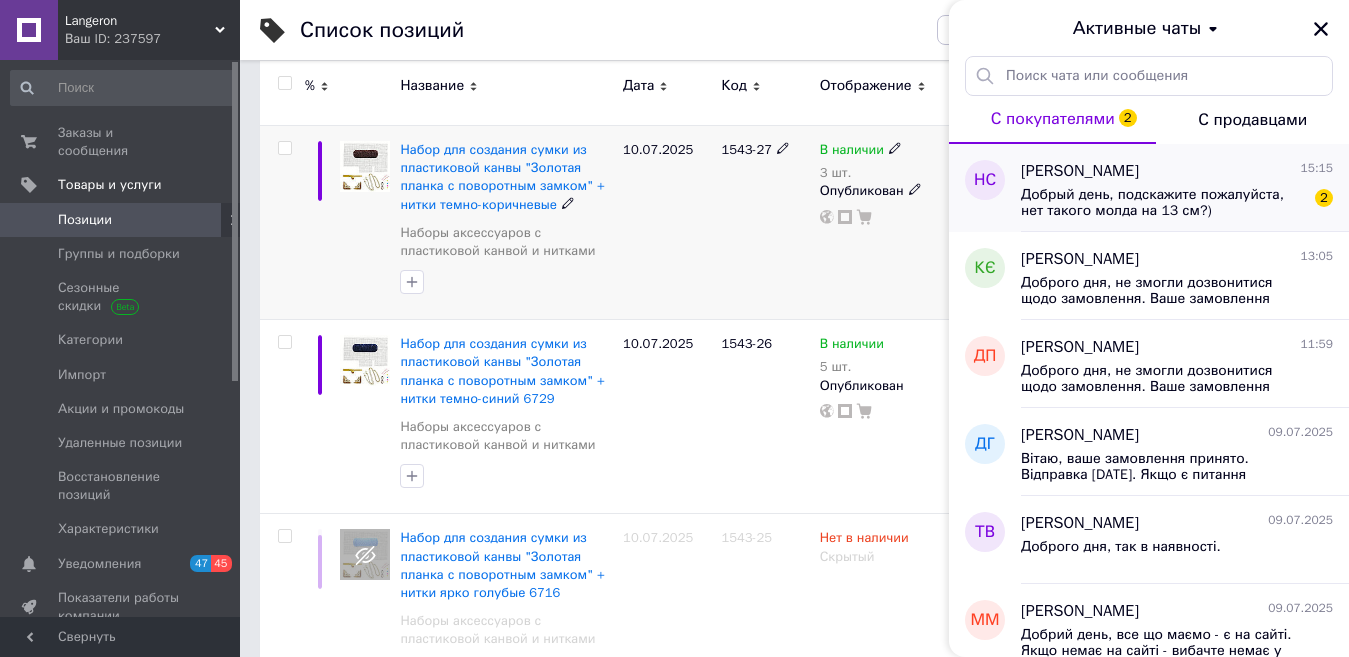 click on "Наталья Стовпяга" at bounding box center (1080, 171) 